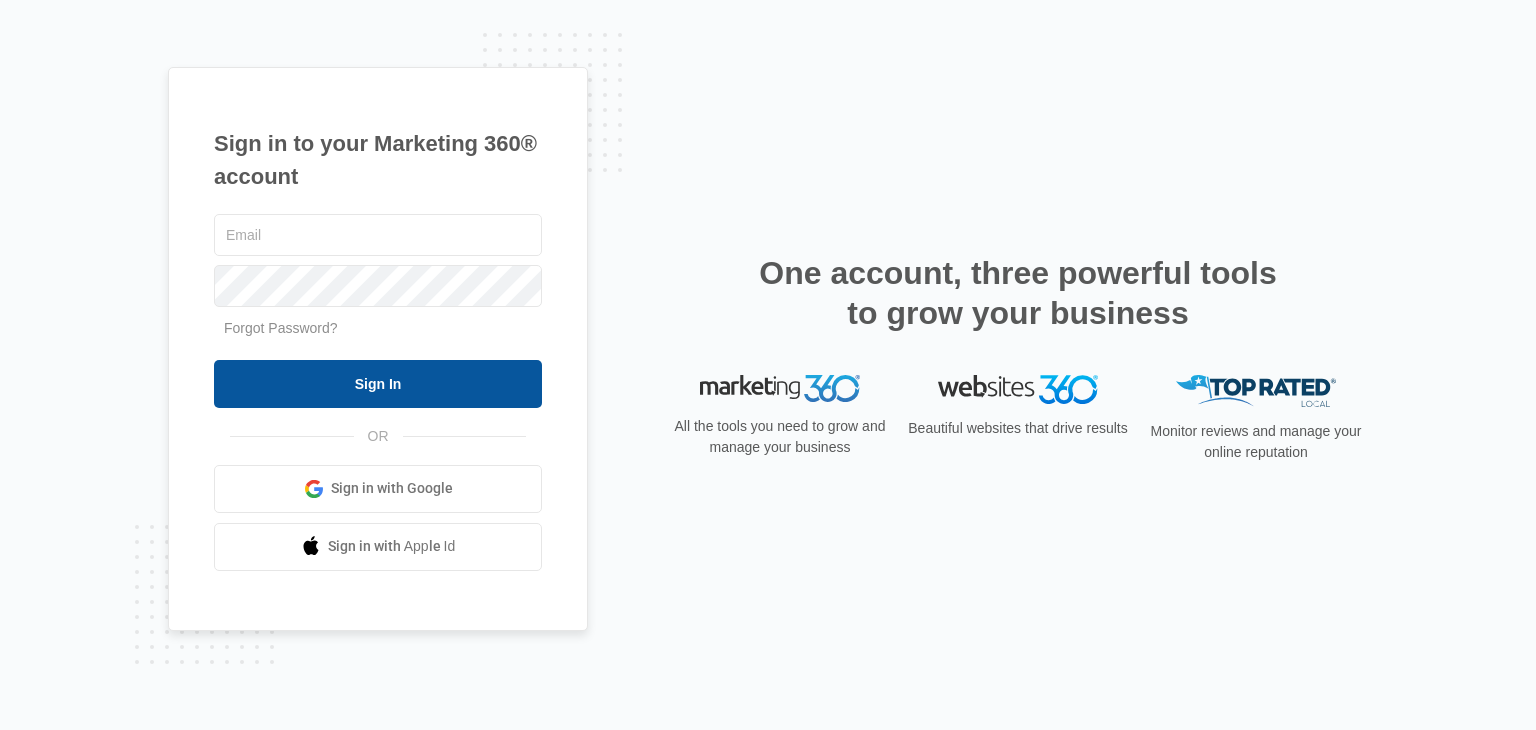 scroll, scrollTop: 0, scrollLeft: 0, axis: both 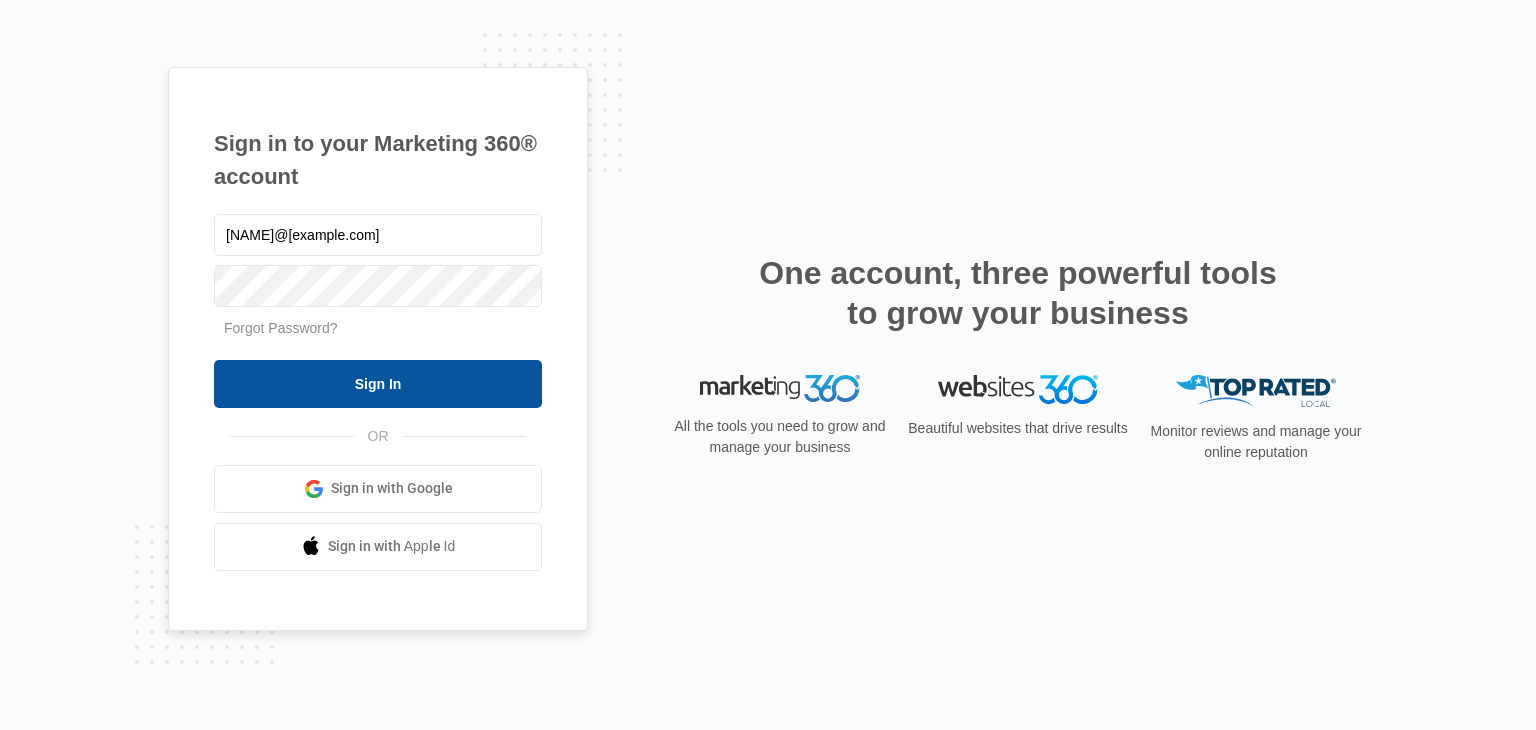 click on "Sign In" at bounding box center (378, 384) 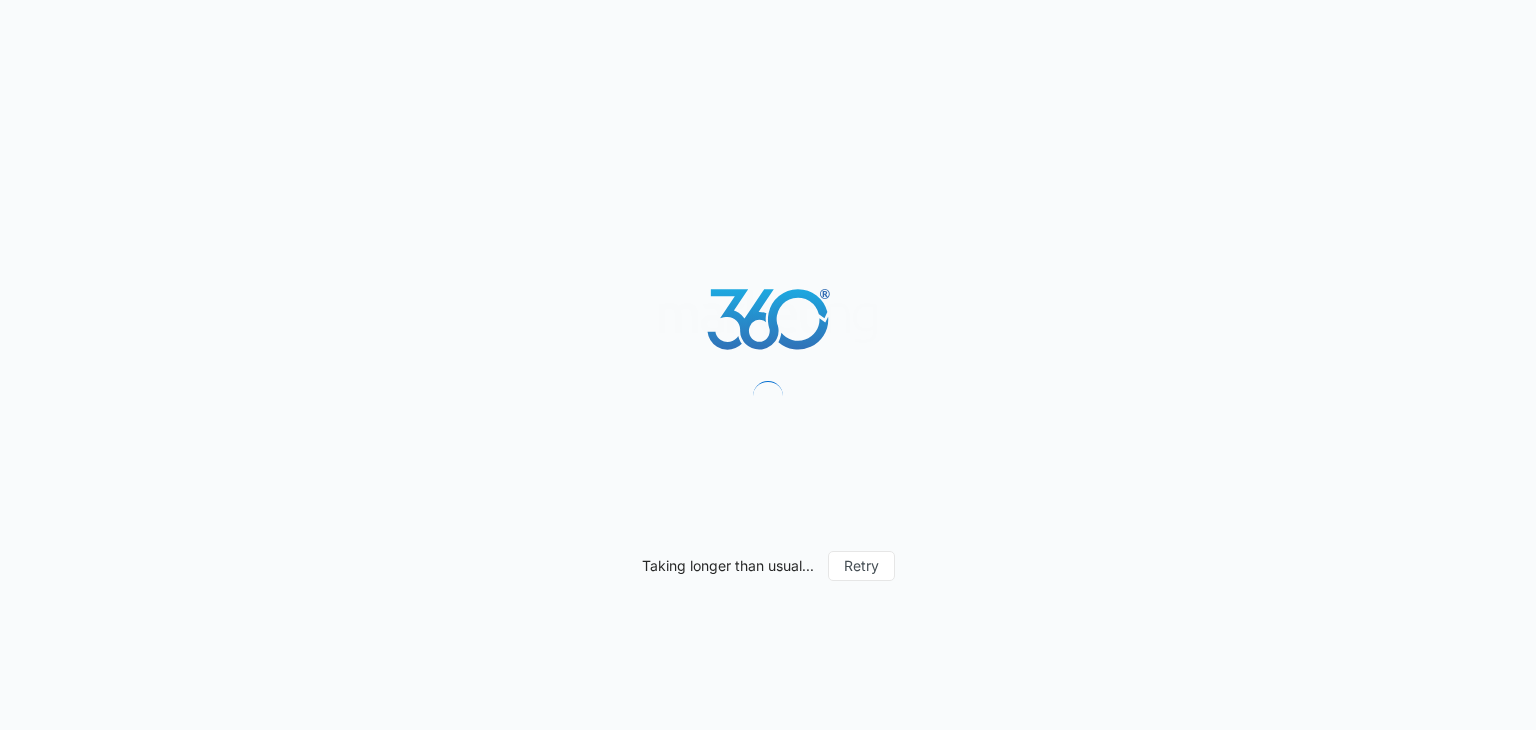 scroll, scrollTop: 0, scrollLeft: 0, axis: both 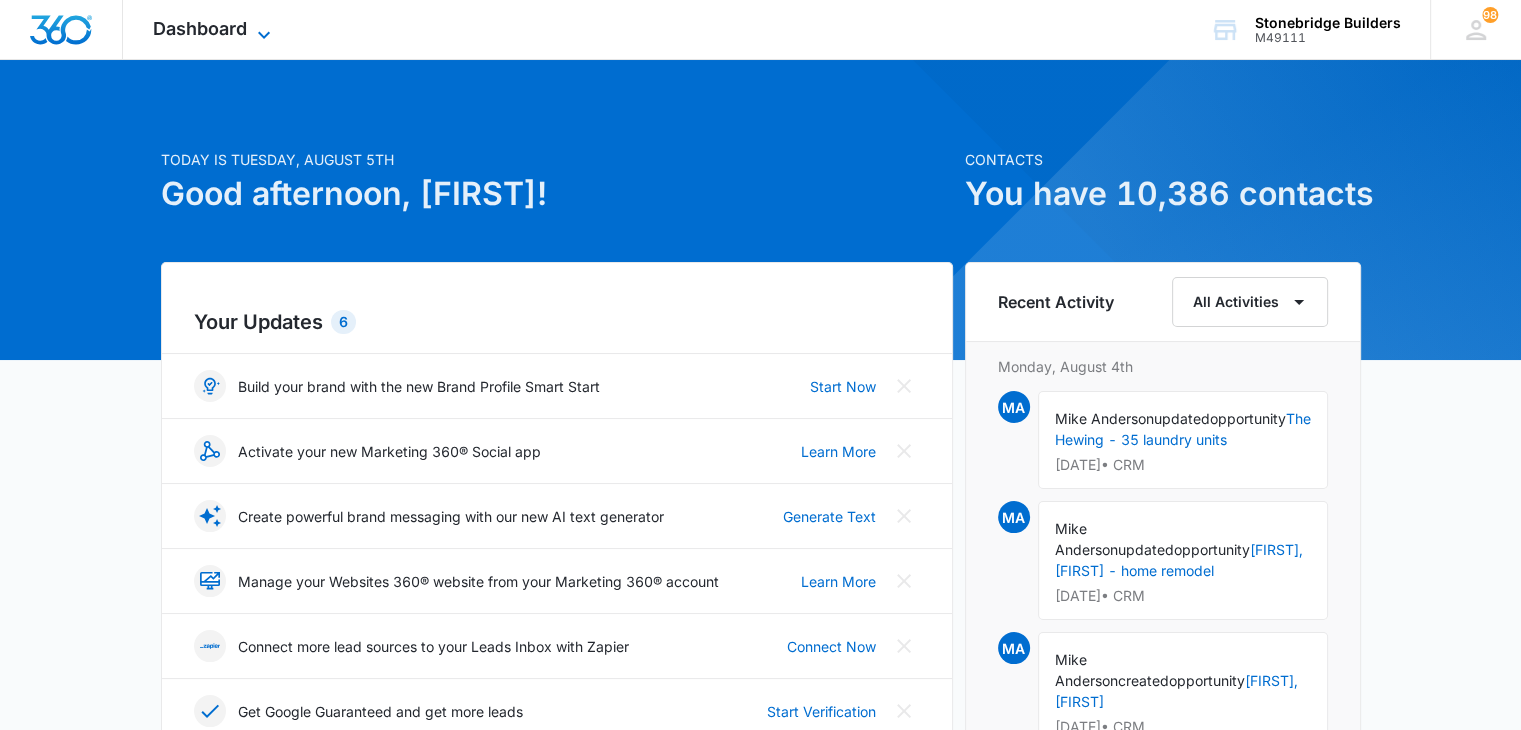 click on "Dashboard Apps Reputation Websites Forms CRM Email Social Content Ads Intelligence Files Brand Settings" at bounding box center [214, 29] 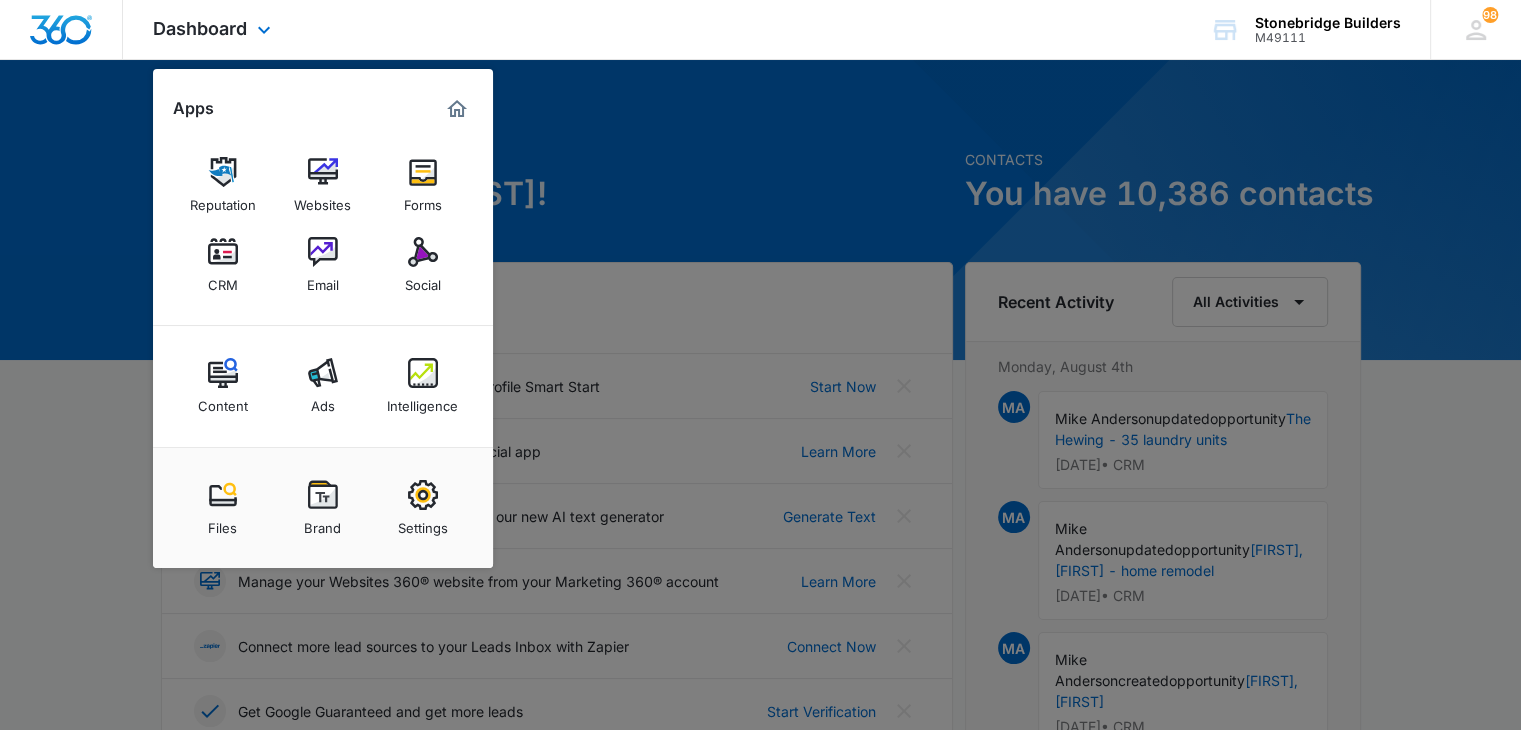 click on "Reputation Websites Forms CRM Email Social" at bounding box center (323, 225) 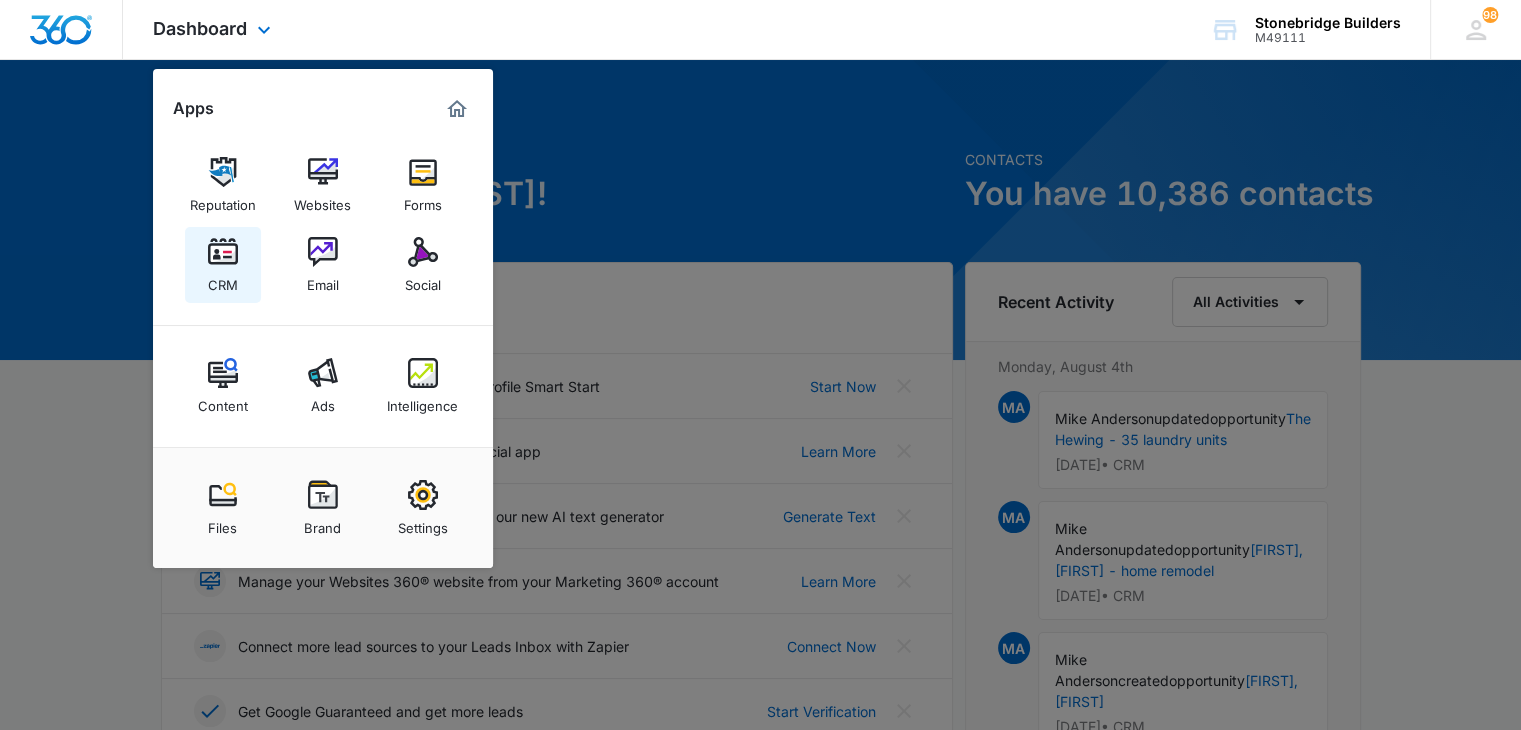 click at bounding box center [223, 252] 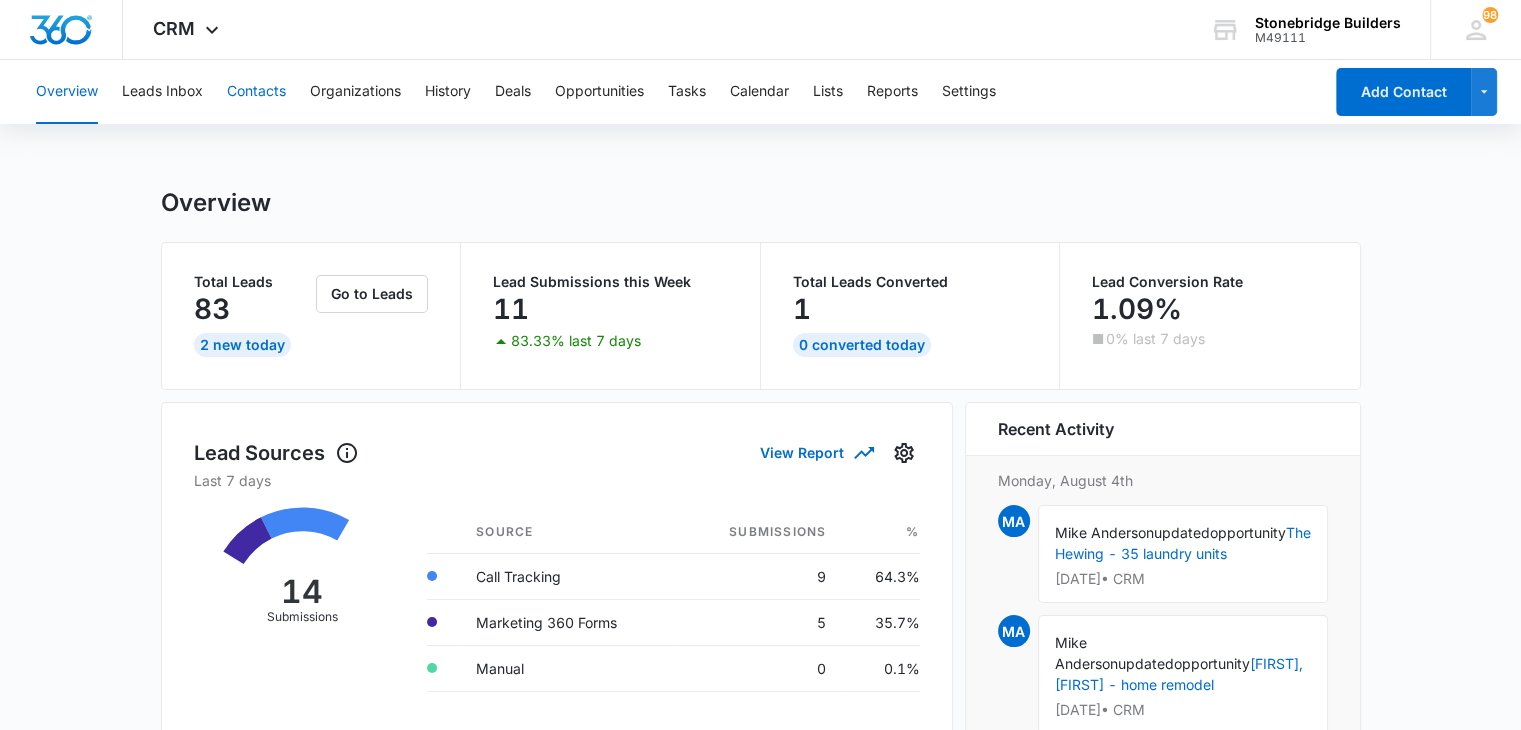 click on "Contacts" at bounding box center (256, 92) 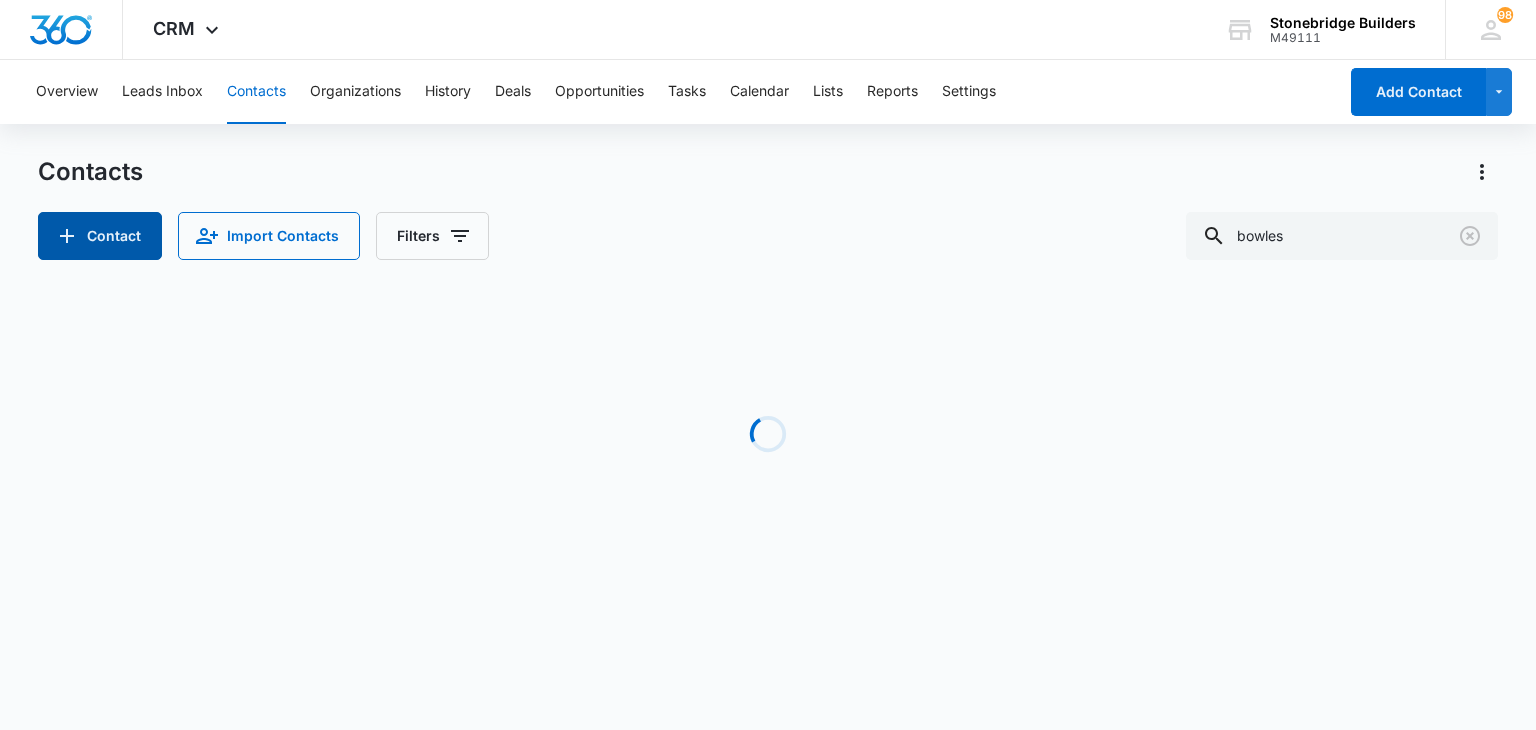 click on "Contact" at bounding box center (100, 236) 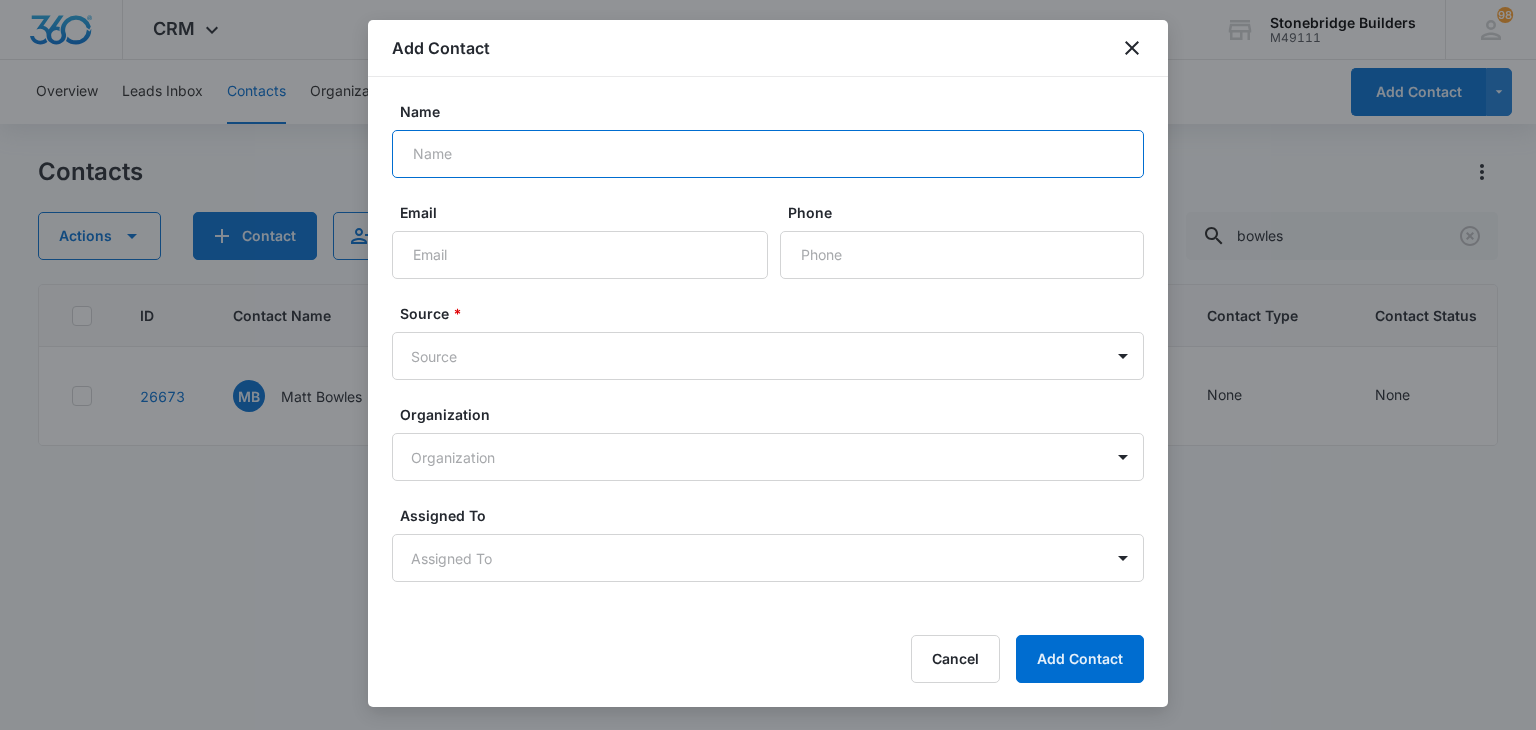 click on "Name" at bounding box center (768, 154) 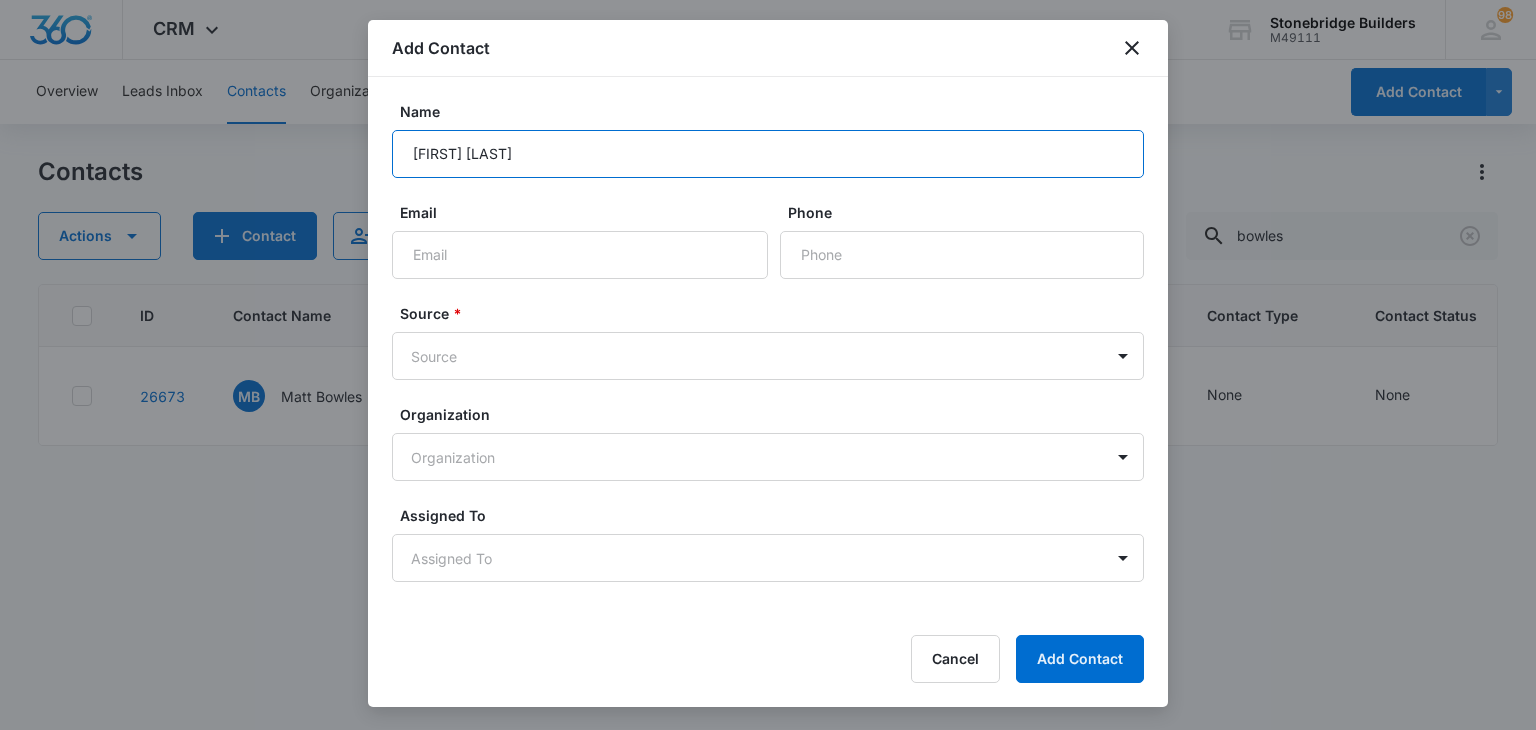 type on "Dean Ortiz" 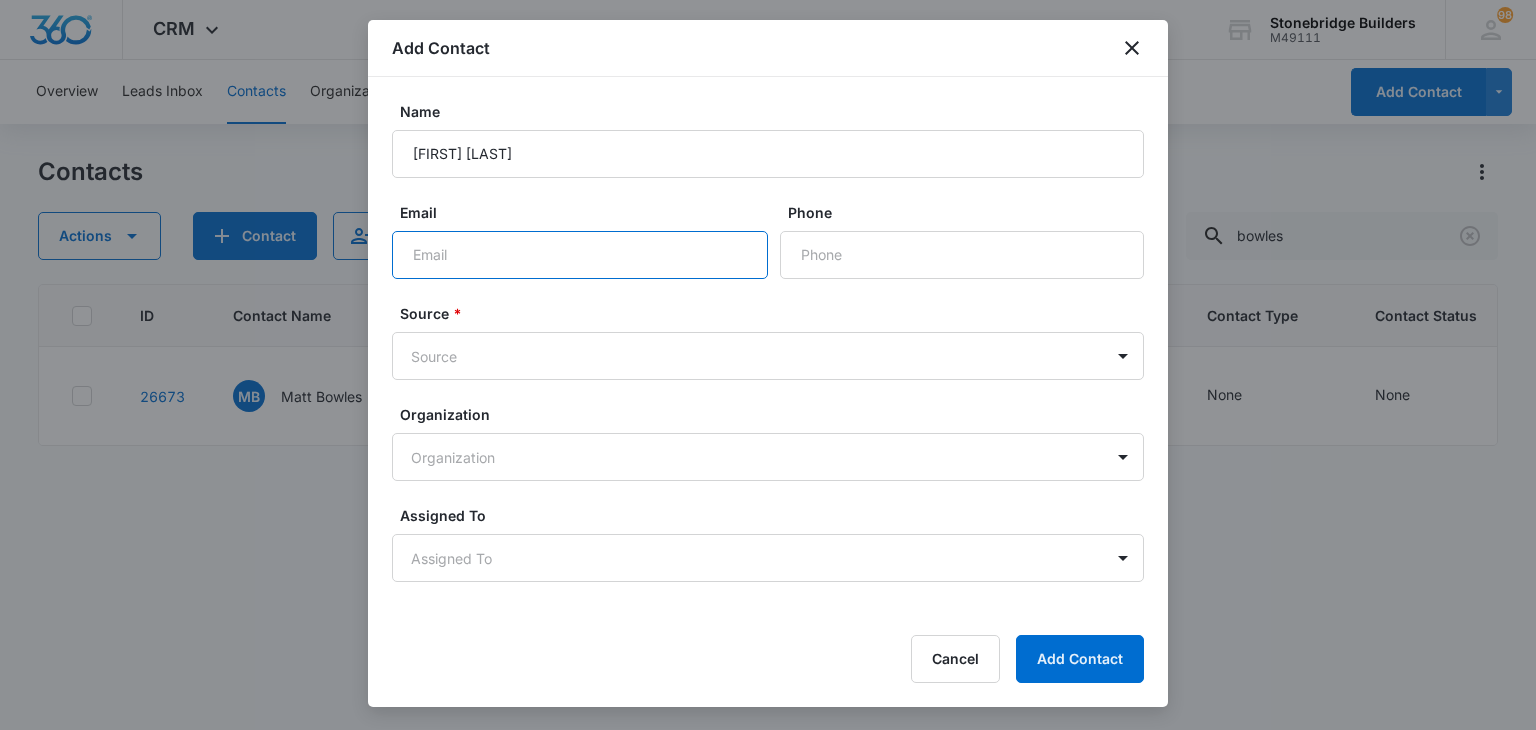 click on "Email" at bounding box center (580, 255) 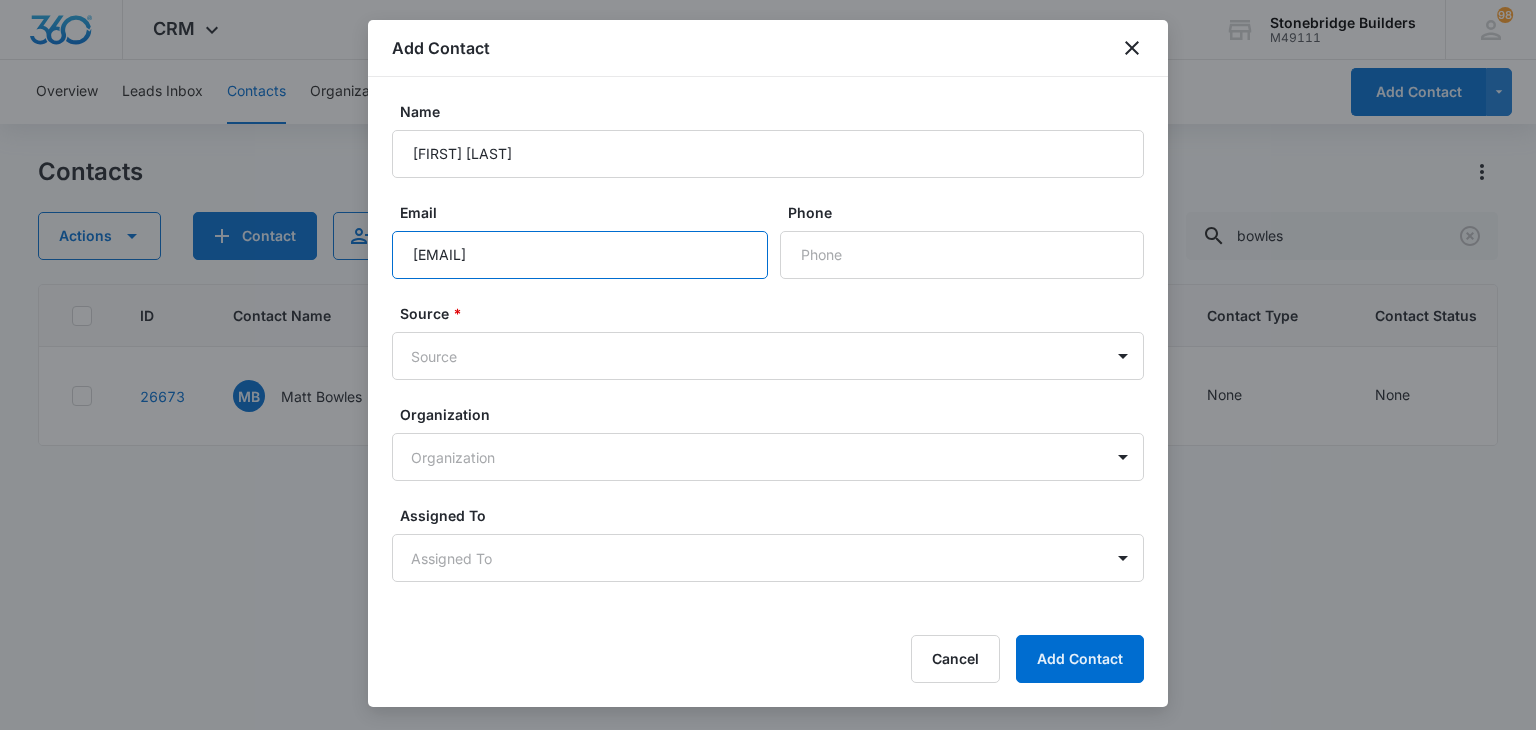 type on "dortiz@tda.com" 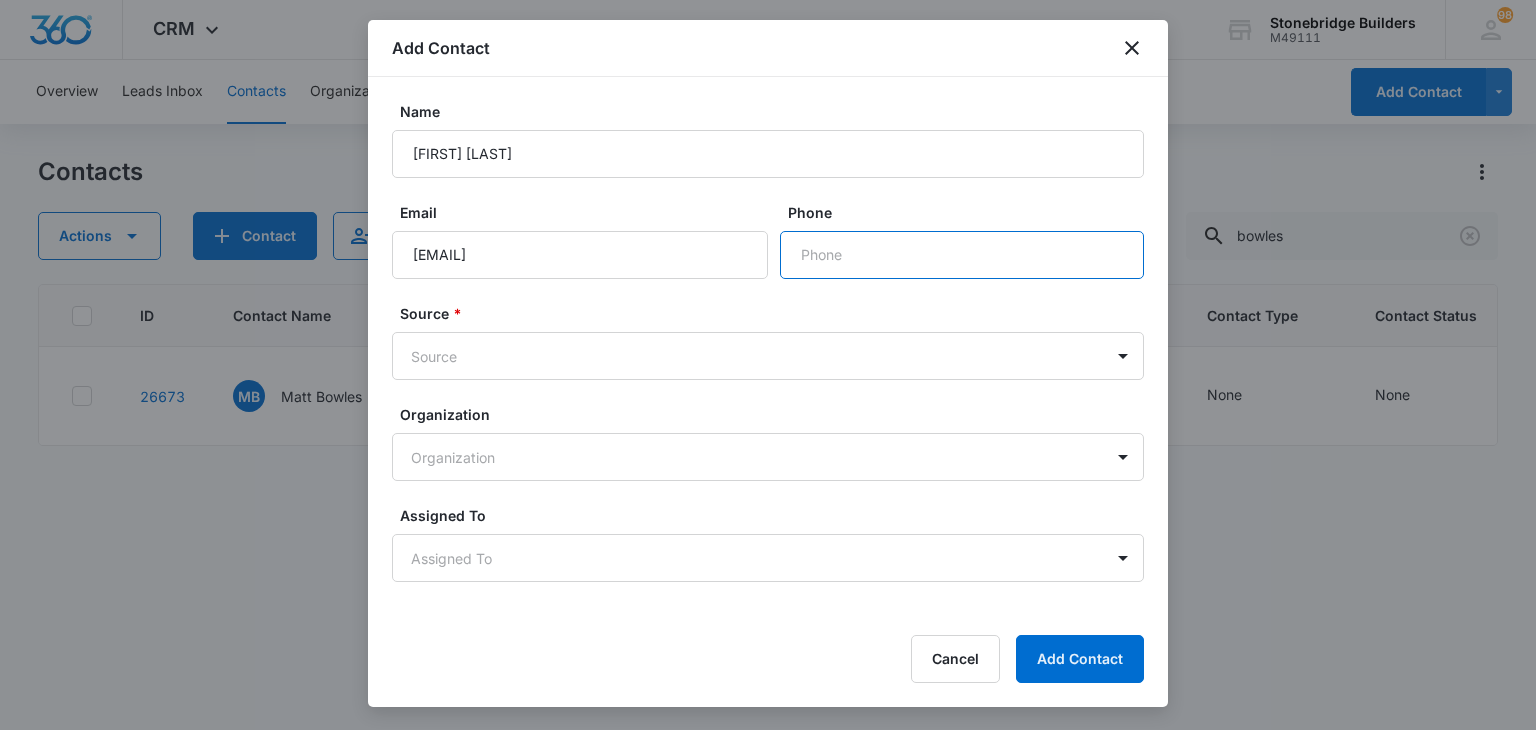 click on "Phone" at bounding box center [962, 255] 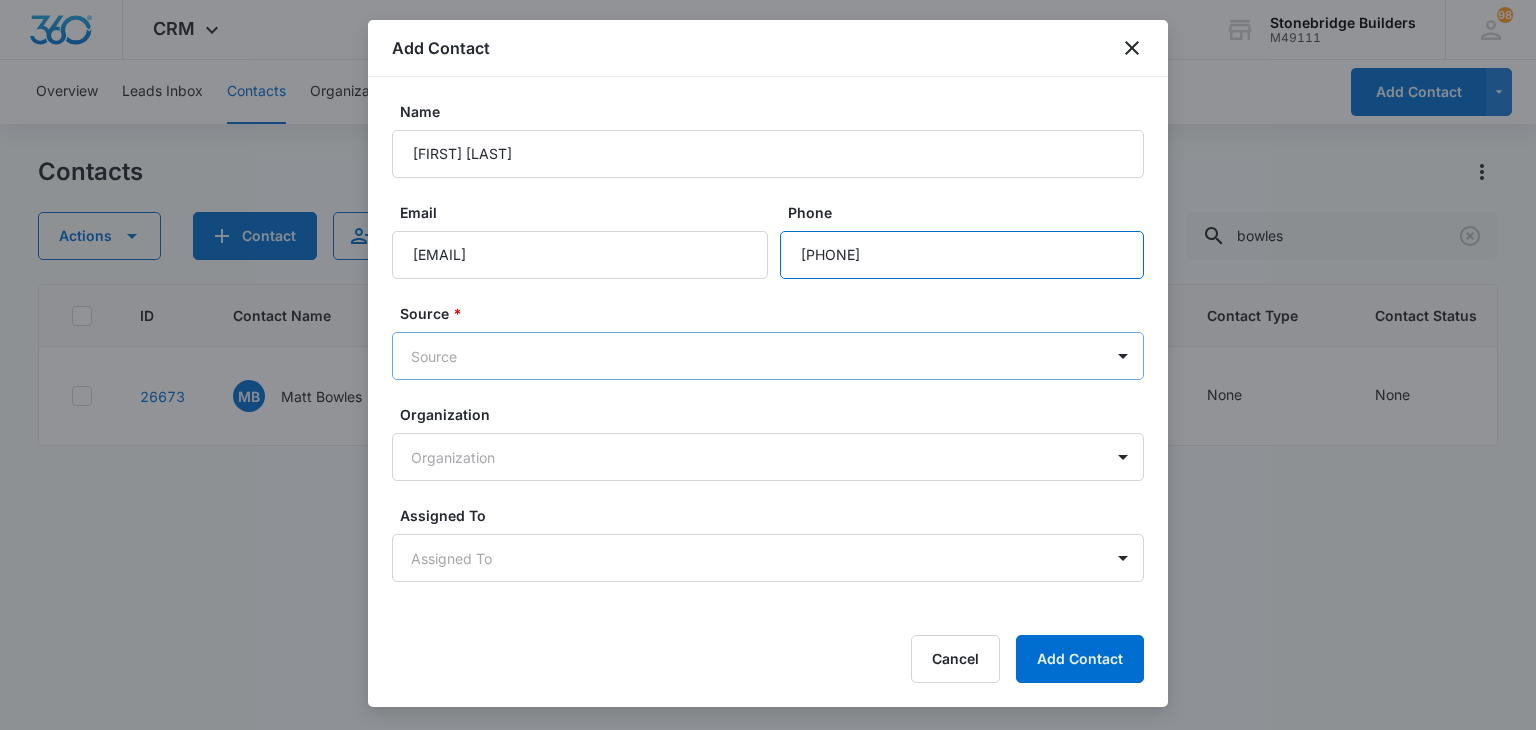 type on "(303) 903-2125" 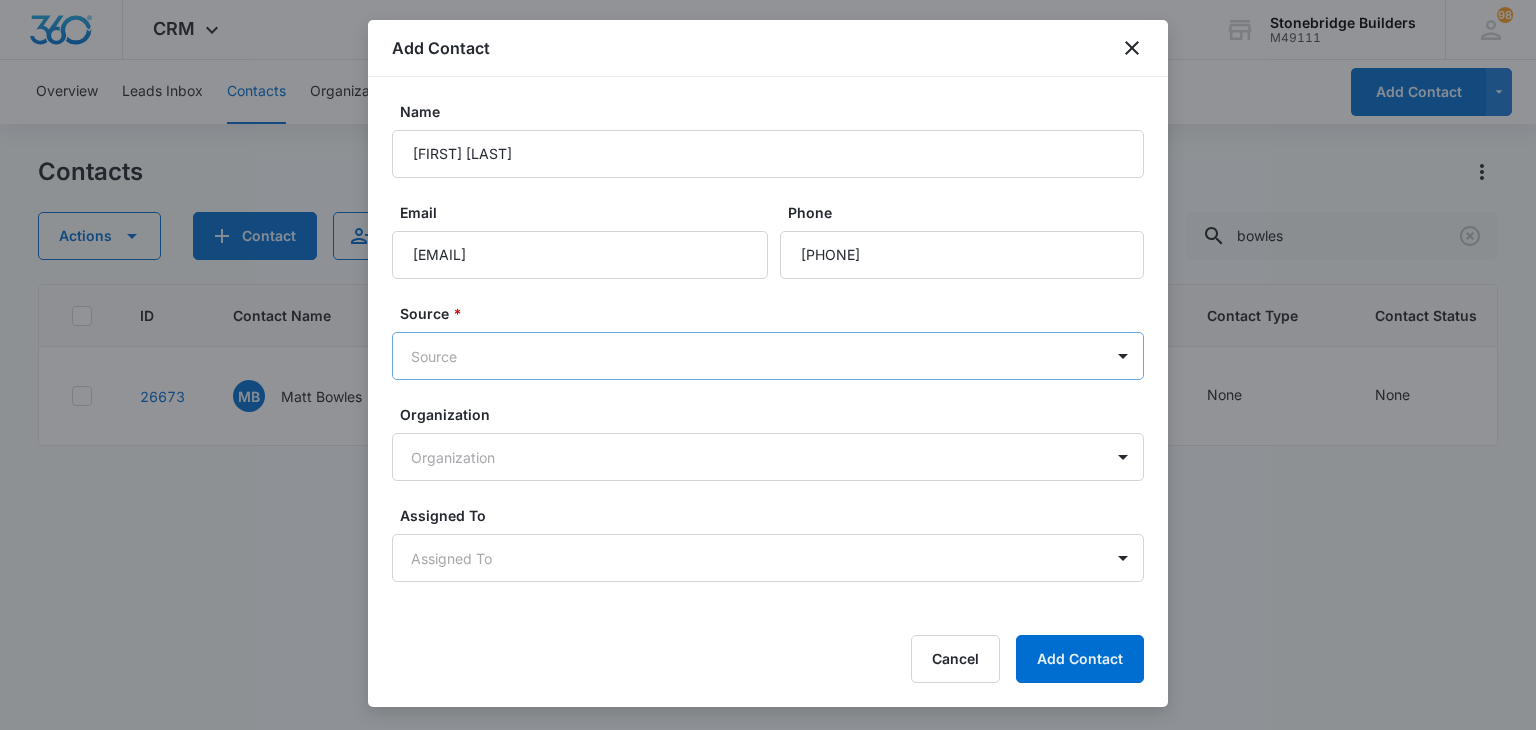 click on "CRM Apps Reputation Websites Forms CRM Email Social Content Ads Intelligence Files Brand Settings Stonebridge Builders  M49111 Your Accounts View All 98 MA Mike Anderson manderson@stonebridgebuilders.net My Profile 98 Notifications Support Logout Terms & Conditions   •   Privacy Policy Overview Leads Inbox Contacts Organizations History Deals Opportunities Tasks Calendar Lists Reports Settings Add Contact Contacts Actions Contact Import Contacts Filters bowles ID Contact Name Phone Email Last History Assigned To Contact Type Contact Status Organization Address 26673 MB Matt Bowles (720) 883-8344 mbowles45@hotmail.com Aug 4, 2025 by Mike Anderson Opportunity Title: [From] Bowles, Carie &amp; Matt [To] Bowles, Carie &amp; Matt - home remodel
Calendar: Yes View More Add History Mike Anderson None None --- --- Showing   1-1   of   1 Stonebridge Builders - CRM Contacts - Marketing 360®
Add Contact Name Dean Ortiz Email dortiz@tda.com Phone Source * Source Organization Organization Assigned To Title" at bounding box center (768, 365) 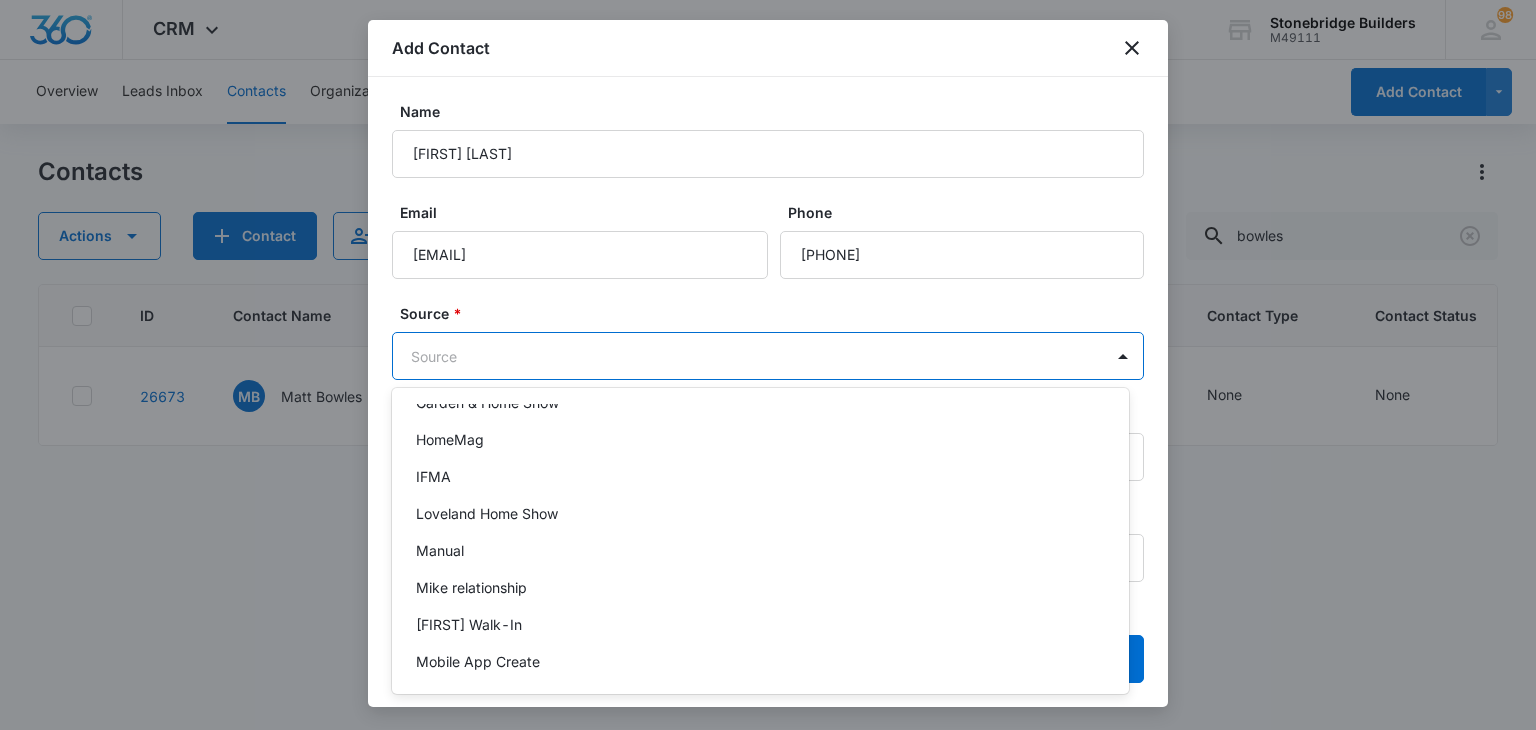 scroll, scrollTop: 473, scrollLeft: 0, axis: vertical 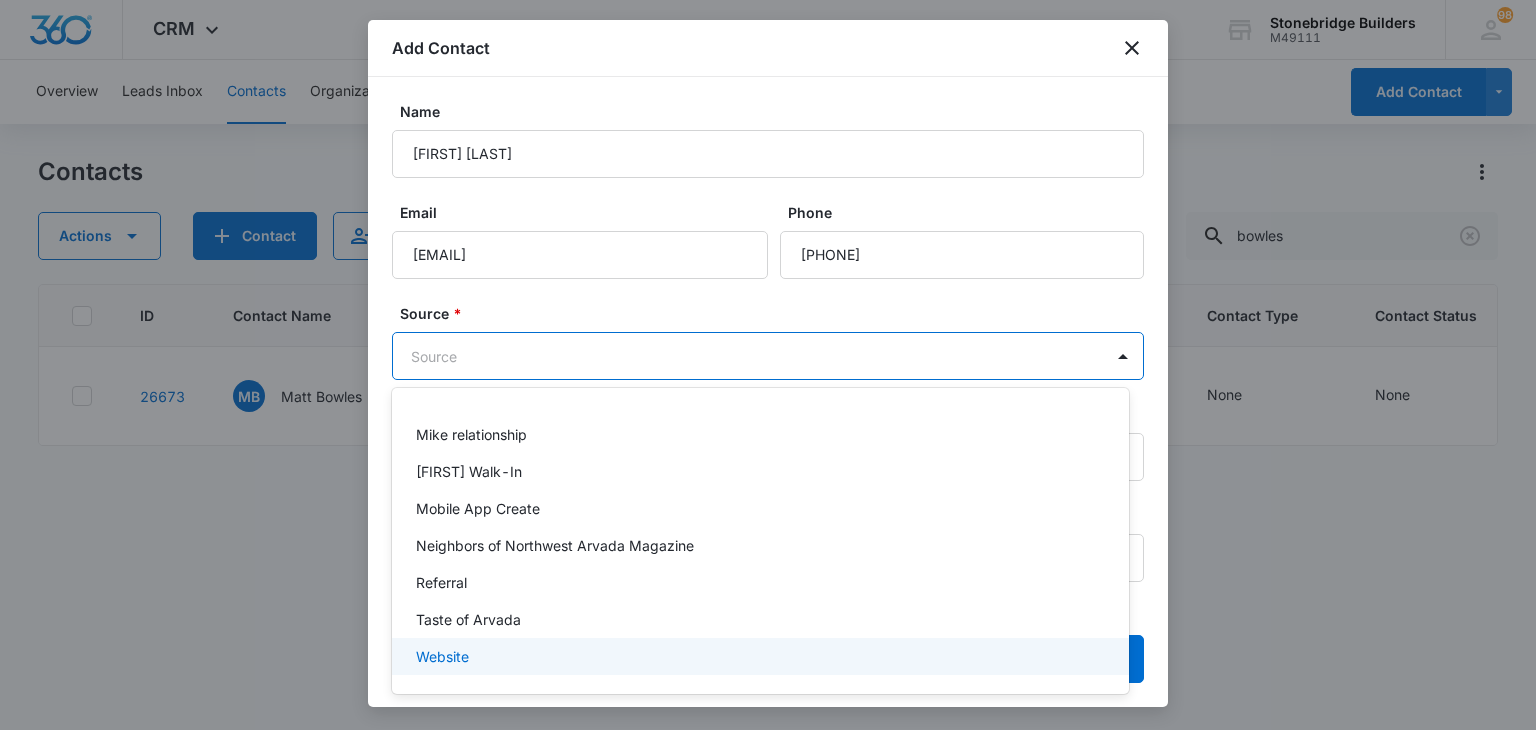 click on "Website" at bounding box center (758, 656) 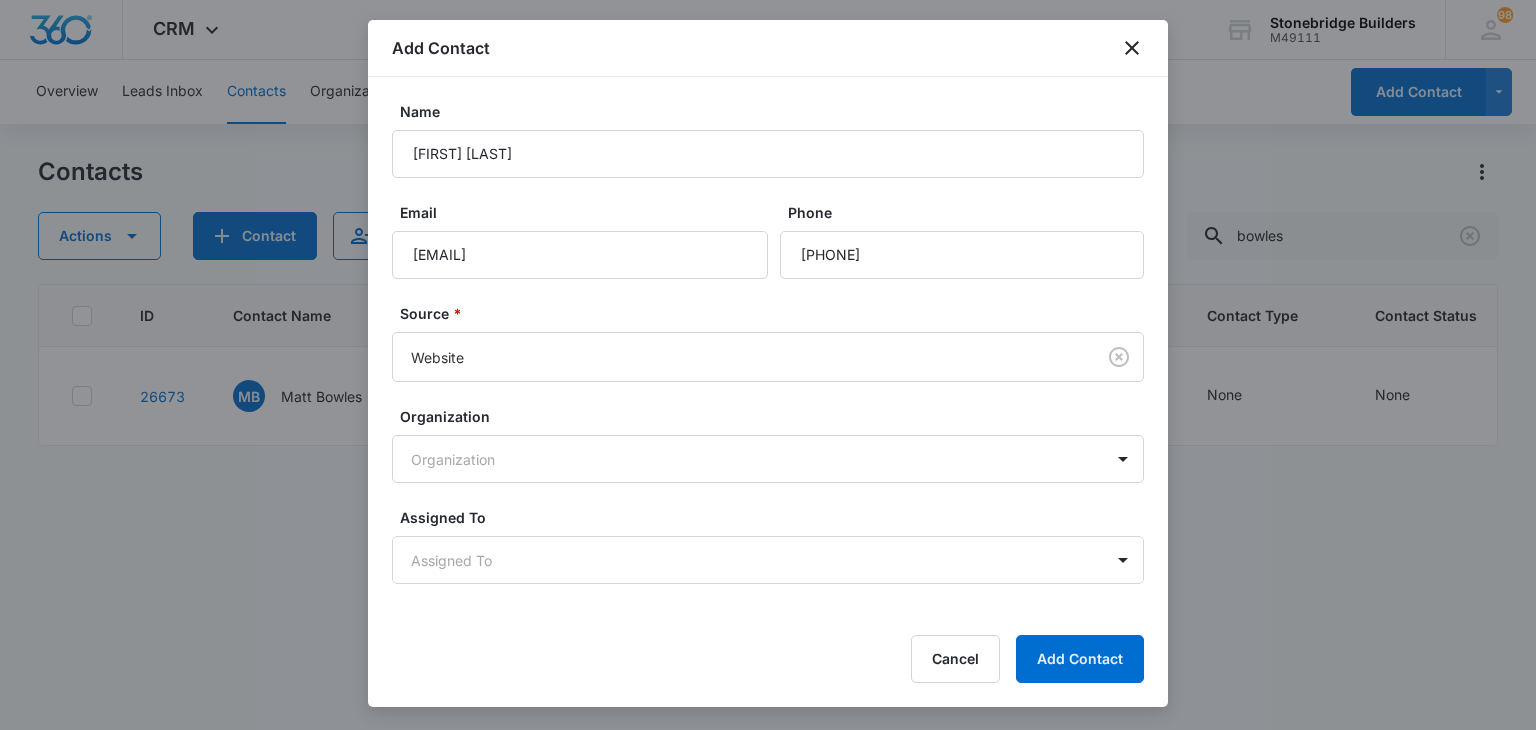 click on "Name Dean Ortiz Email dortiz@tda.com Phone Source * Website Organization Organization Assigned To Assigned To Only basic fields are being displayed. Click for Advanced Fields Contact Type Contact Type Contact Status Contact Status Color Tag Current Color: Other Phone Organization Name Title" at bounding box center [768, 378] 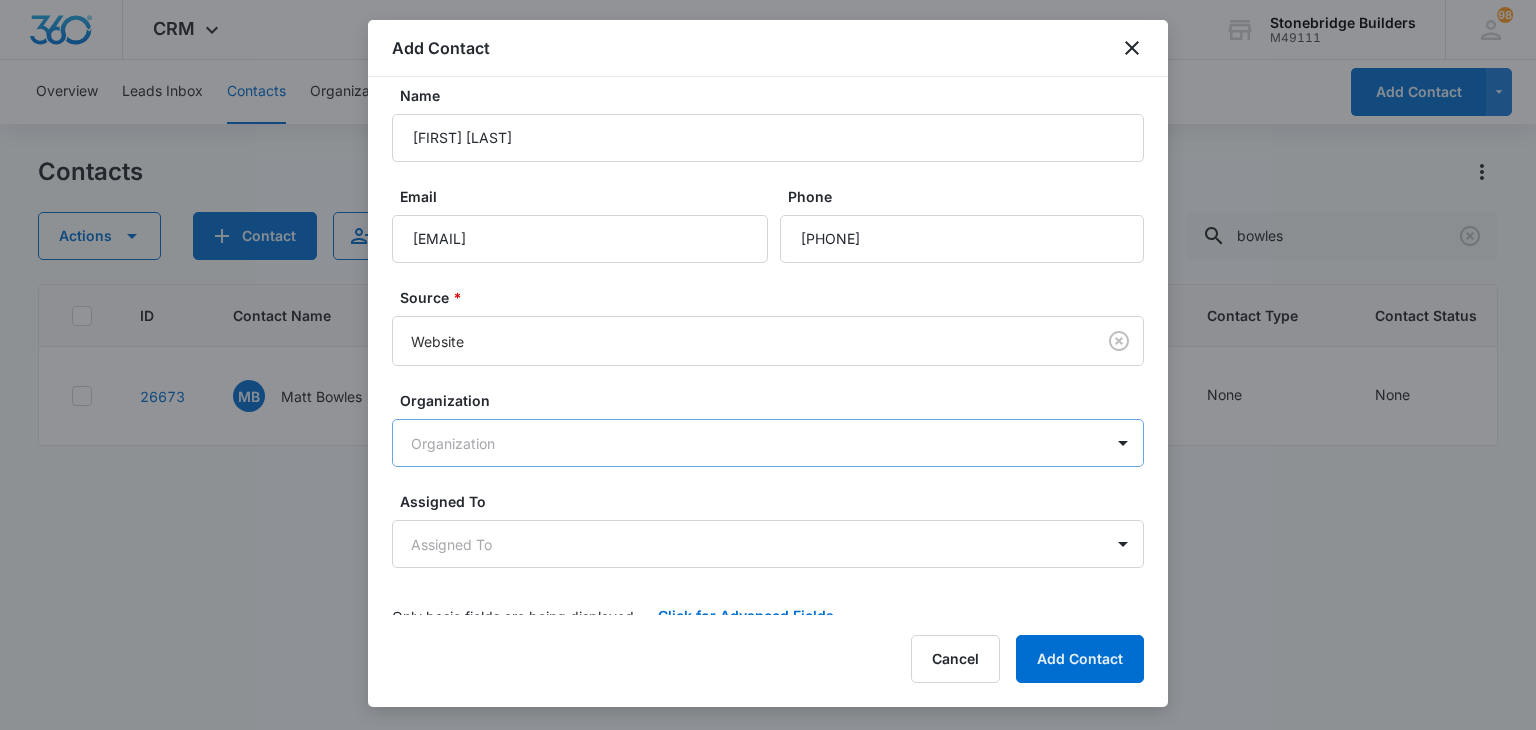 scroll, scrollTop: 40, scrollLeft: 0, axis: vertical 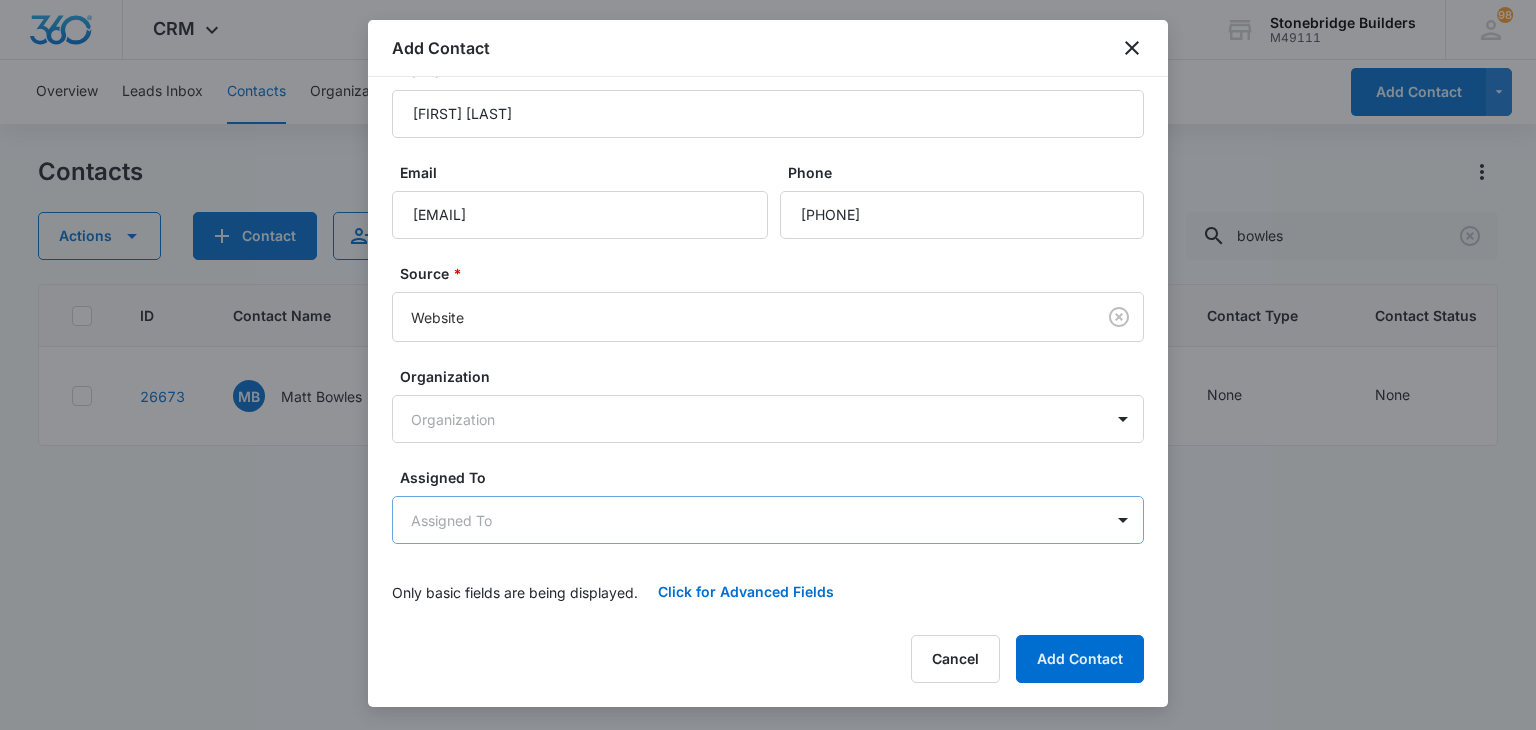 click on "CRM Apps Reputation Websites Forms CRM Email Social Content Ads Intelligence Files Brand Settings Stonebridge Builders  M49111 Your Accounts View All 98 MA Mike Anderson manderson@stonebridgebuilders.net My Profile 98 Notifications Support Logout Terms & Conditions   •   Privacy Policy Overview Leads Inbox Contacts Organizations History Deals Opportunities Tasks Calendar Lists Reports Settings Add Contact Contacts Actions Contact Import Contacts Filters bowles ID Contact Name Phone Email Last History Assigned To Contact Type Contact Status Organization Address 26673 MB Matt Bowles (720) 883-8344 mbowles45@hotmail.com Aug 4, 2025 by Mike Anderson Opportunity Title: [From] Bowles, Carie &amp; Matt [To] Bowles, Carie &amp; Matt - home remodel
Calendar: Yes View More Add History Mike Anderson None None --- --- Showing   1-1   of   1 Stonebridge Builders - CRM Contacts - Marketing 360®
Add Contact Name Dean Ortiz Email dortiz@tda.com Phone Source * Website Organization Organization Assigned To" at bounding box center (768, 365) 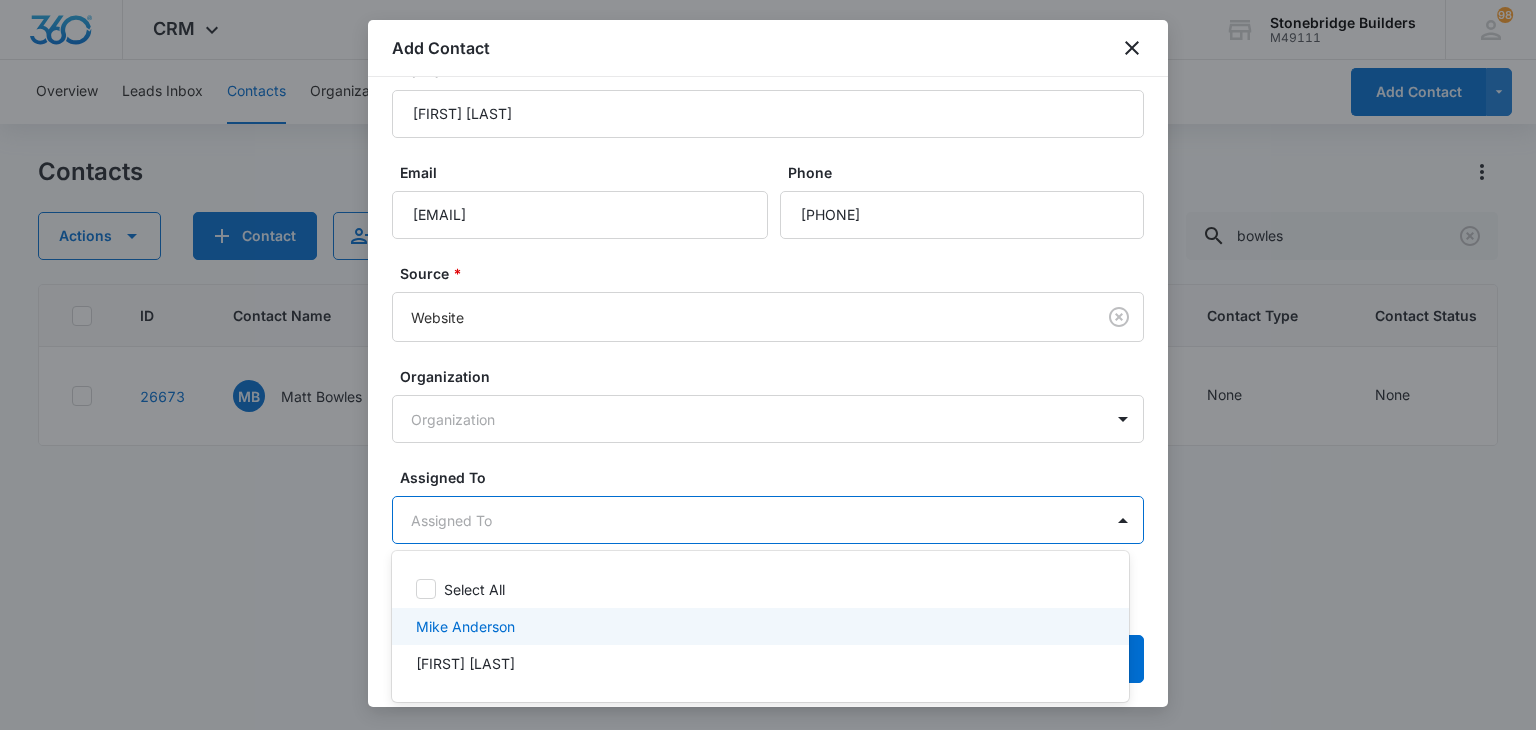click on "Mike Anderson" at bounding box center [465, 626] 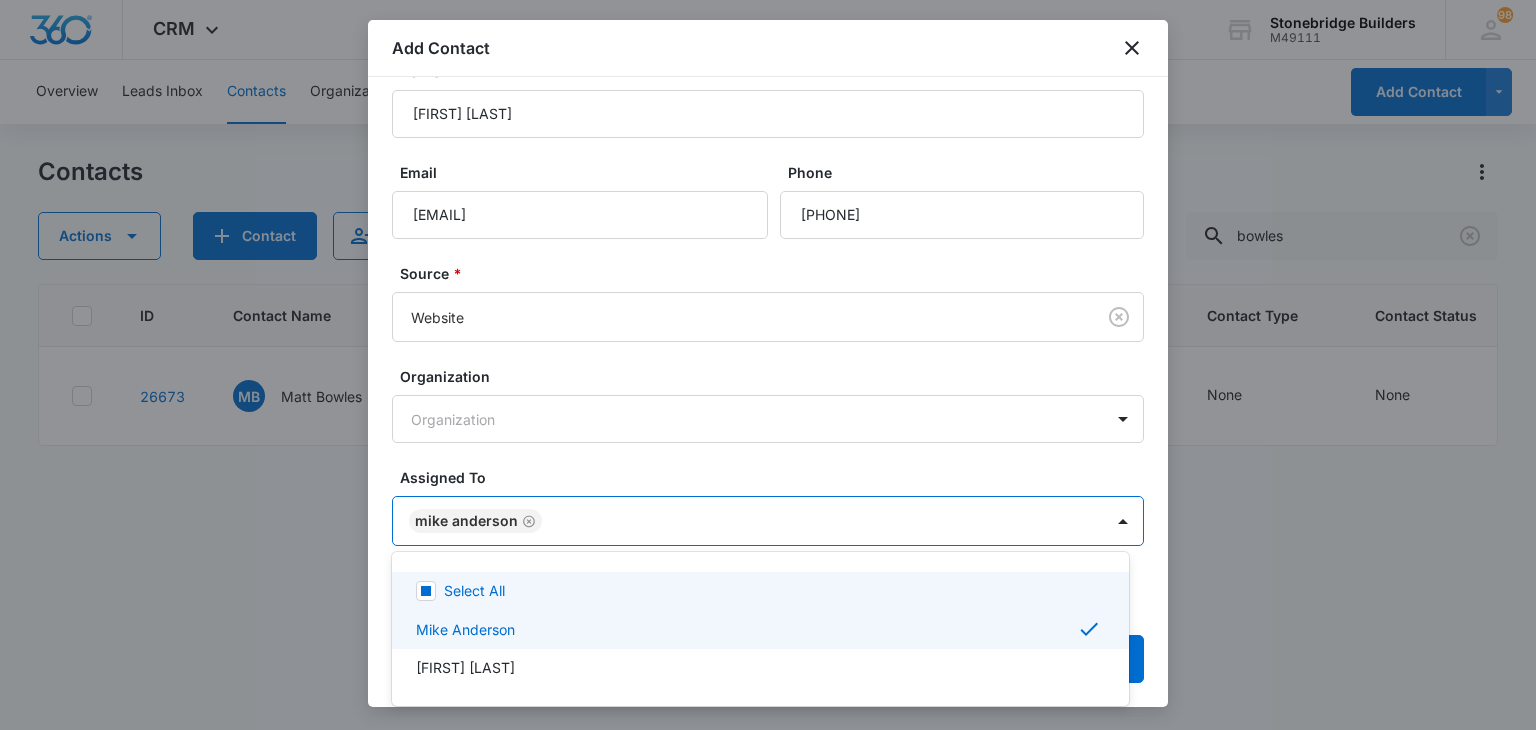 click at bounding box center [768, 365] 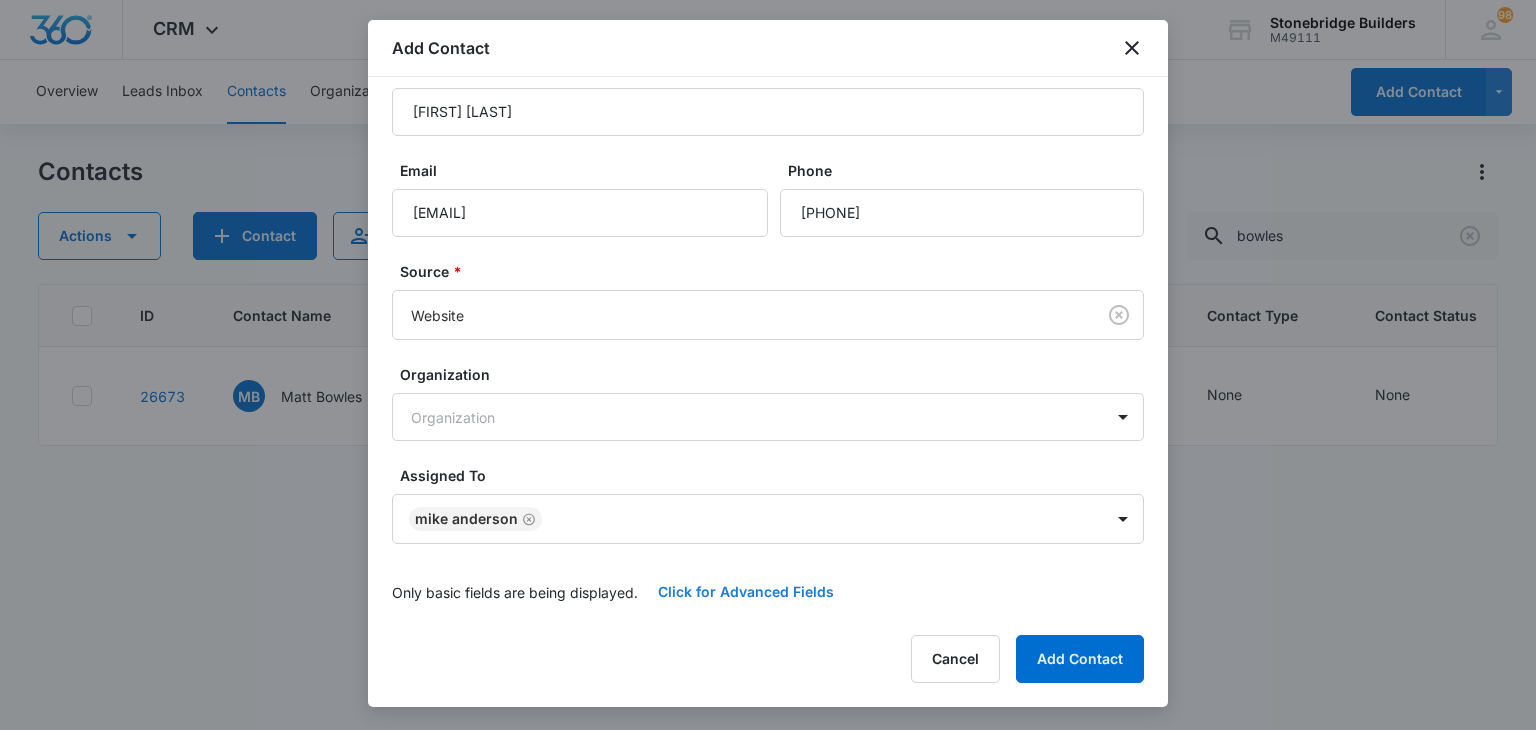 click on "Click for Advanced Fields" at bounding box center [746, 592] 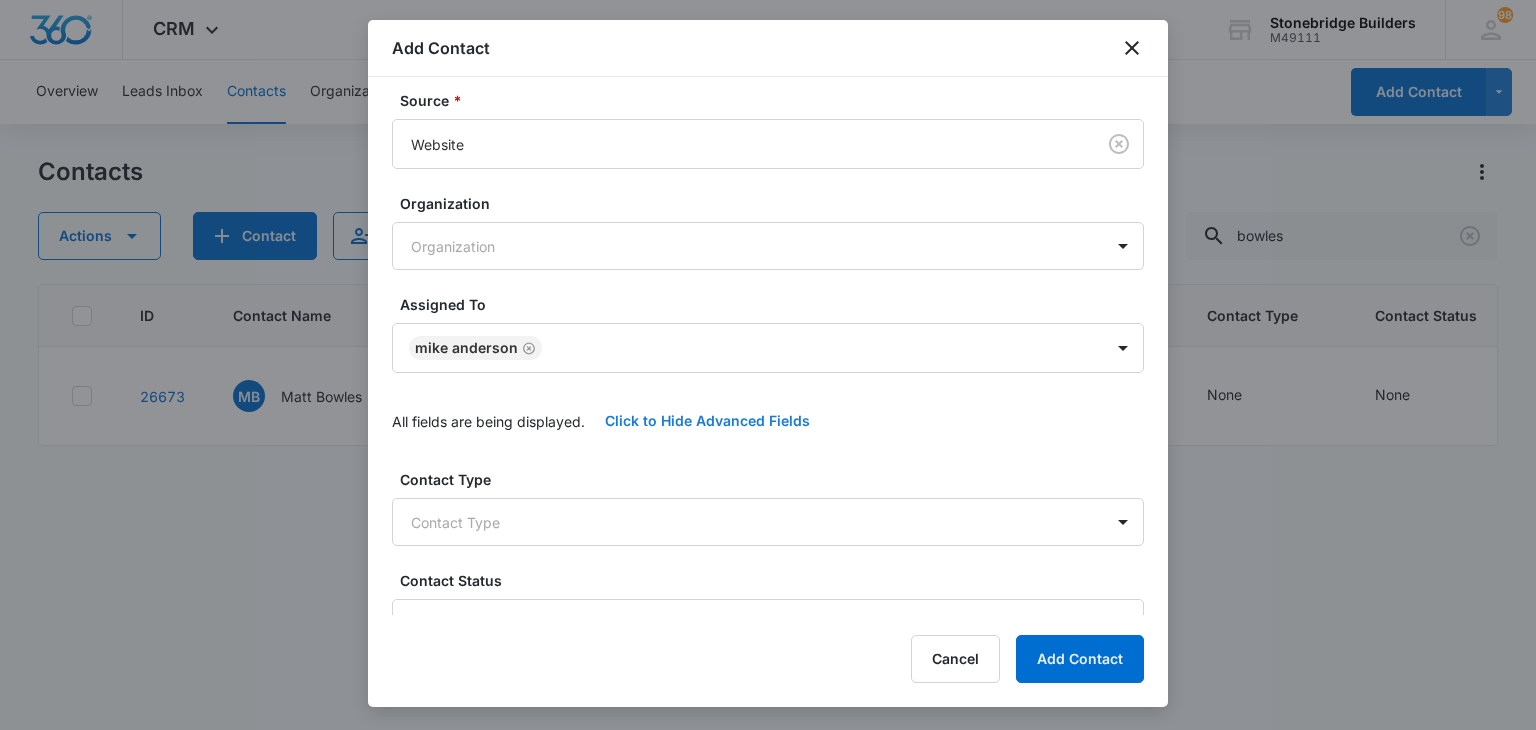 scroll, scrollTop: 442, scrollLeft: 0, axis: vertical 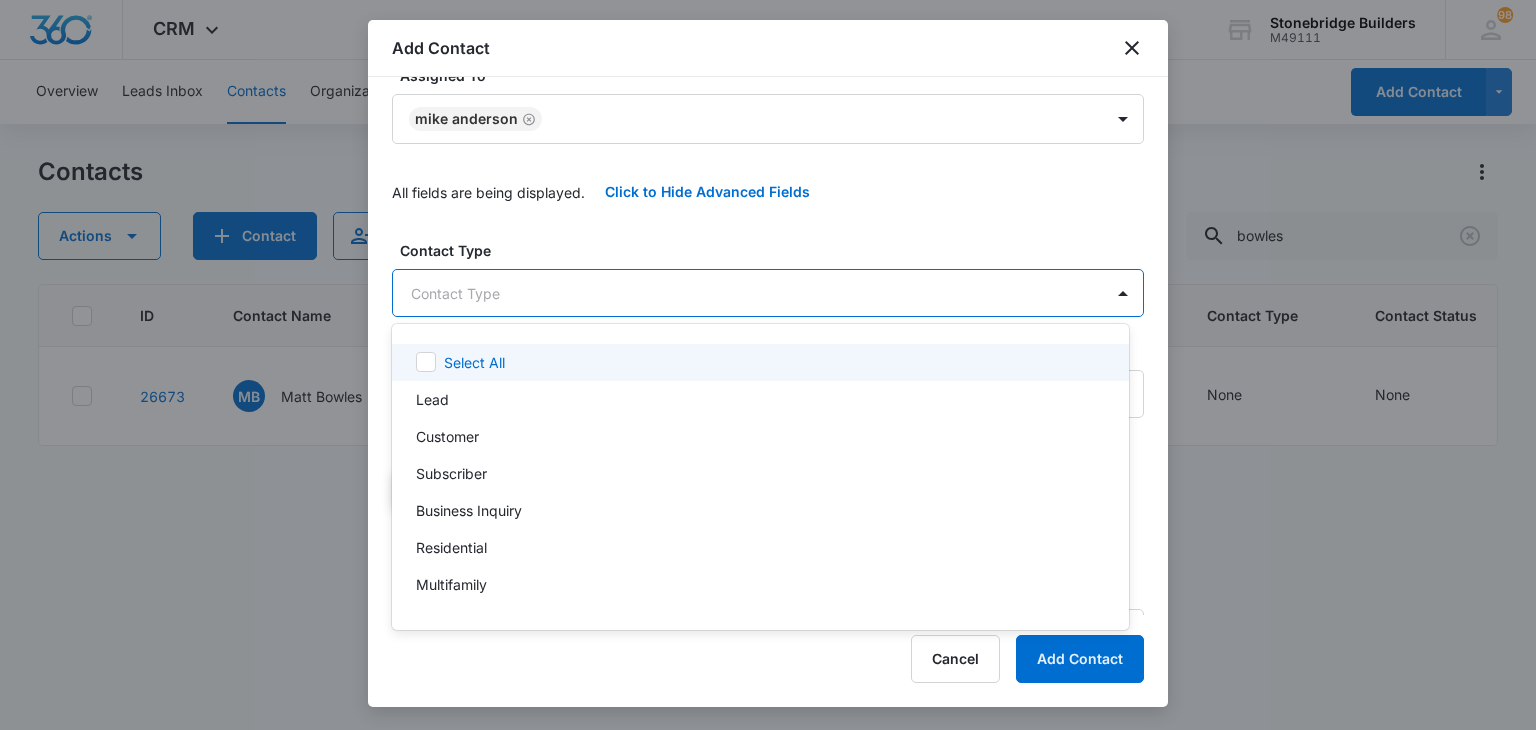 click on "CRM Apps Reputation Websites Forms CRM Email Social Content Ads Intelligence Files Brand Settings Stonebridge Builders  M49111 Your Accounts View All 98 MA Mike Anderson manderson@stonebridgebuilders.net My Profile 98 Notifications Support Logout Terms & Conditions   •   Privacy Policy Overview Leads Inbox Contacts Organizations History Deals Opportunities Tasks Calendar Lists Reports Settings Add Contact Contacts Actions Contact Import Contacts Filters bowles ID Contact Name Phone Email Last History Assigned To Contact Type Contact Status Organization Address 26673 MB Matt Bowles (720) 883-8344 mbowles45@hotmail.com Aug 4, 2025 by Mike Anderson Opportunity Title: [From] Bowles, Carie &amp; Matt [To] Bowles, Carie &amp; Matt - home remodel
Calendar: Yes View More Add History Mike Anderson None None --- --- Showing   1-1   of   1 Stonebridge Builders - CRM Contacts - Marketing 360®
Add Contact Name Dean Ortiz Email dortiz@tda.com Phone Source * Website Organization Organization Assigned To Lead" at bounding box center [768, 365] 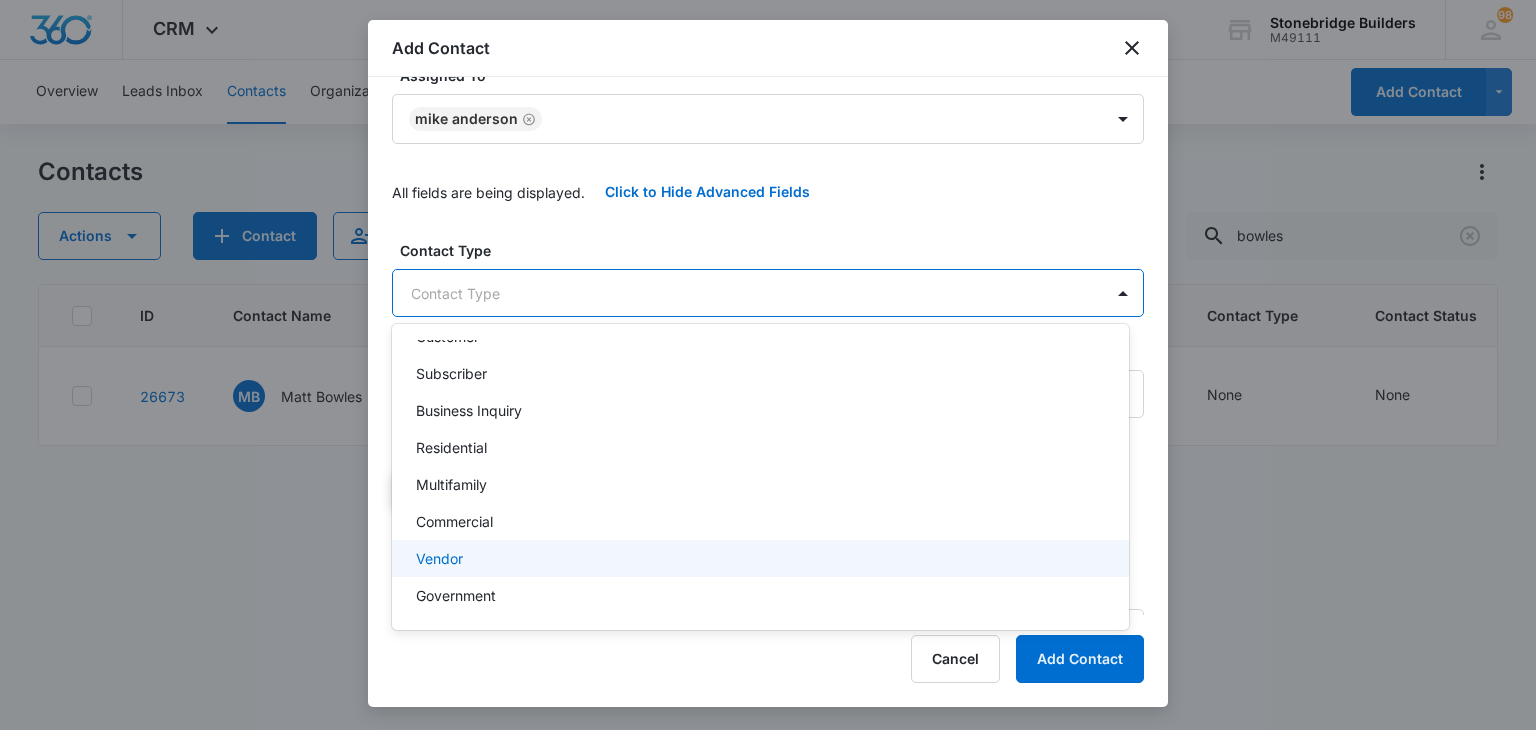 scroll, scrollTop: 177, scrollLeft: 0, axis: vertical 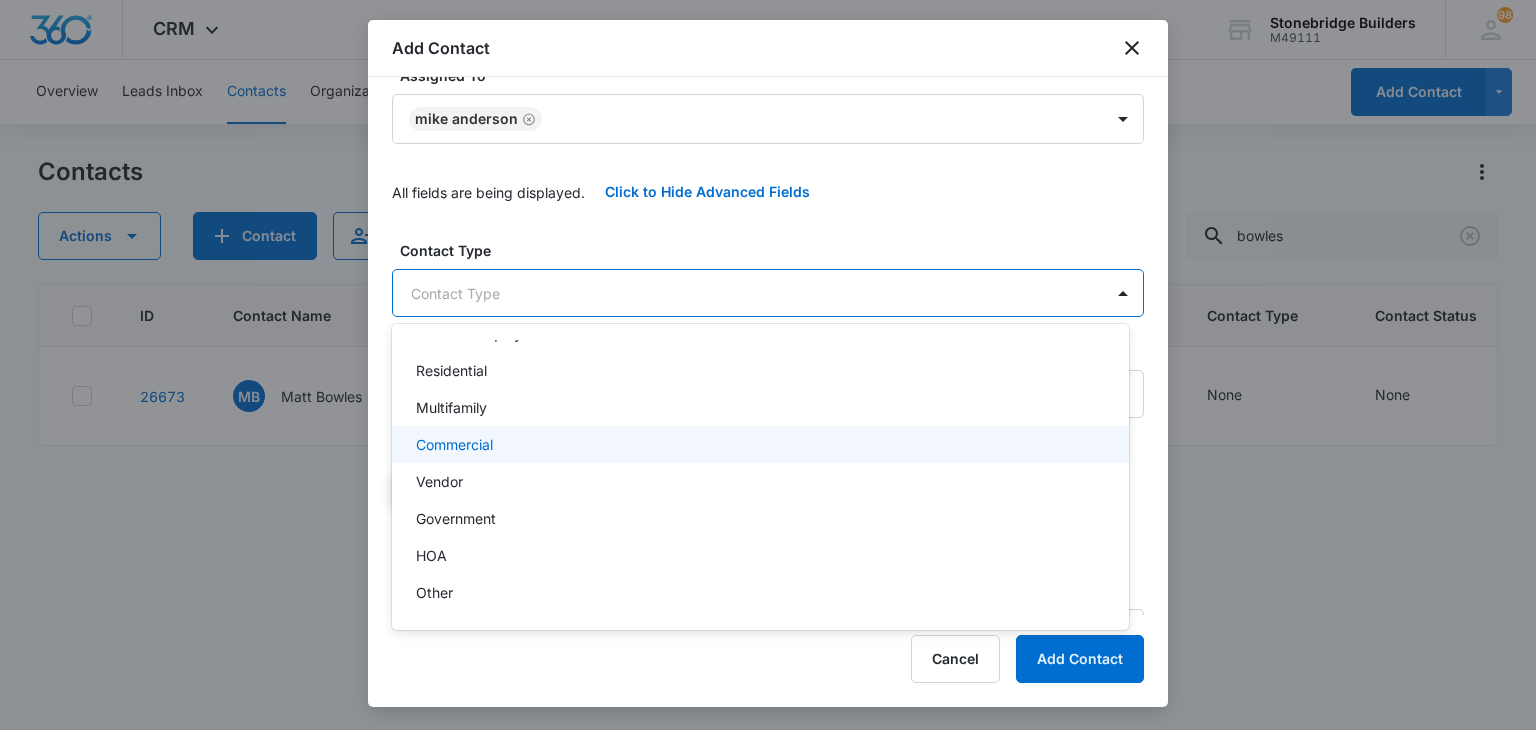 click on "Commercial" at bounding box center [454, 444] 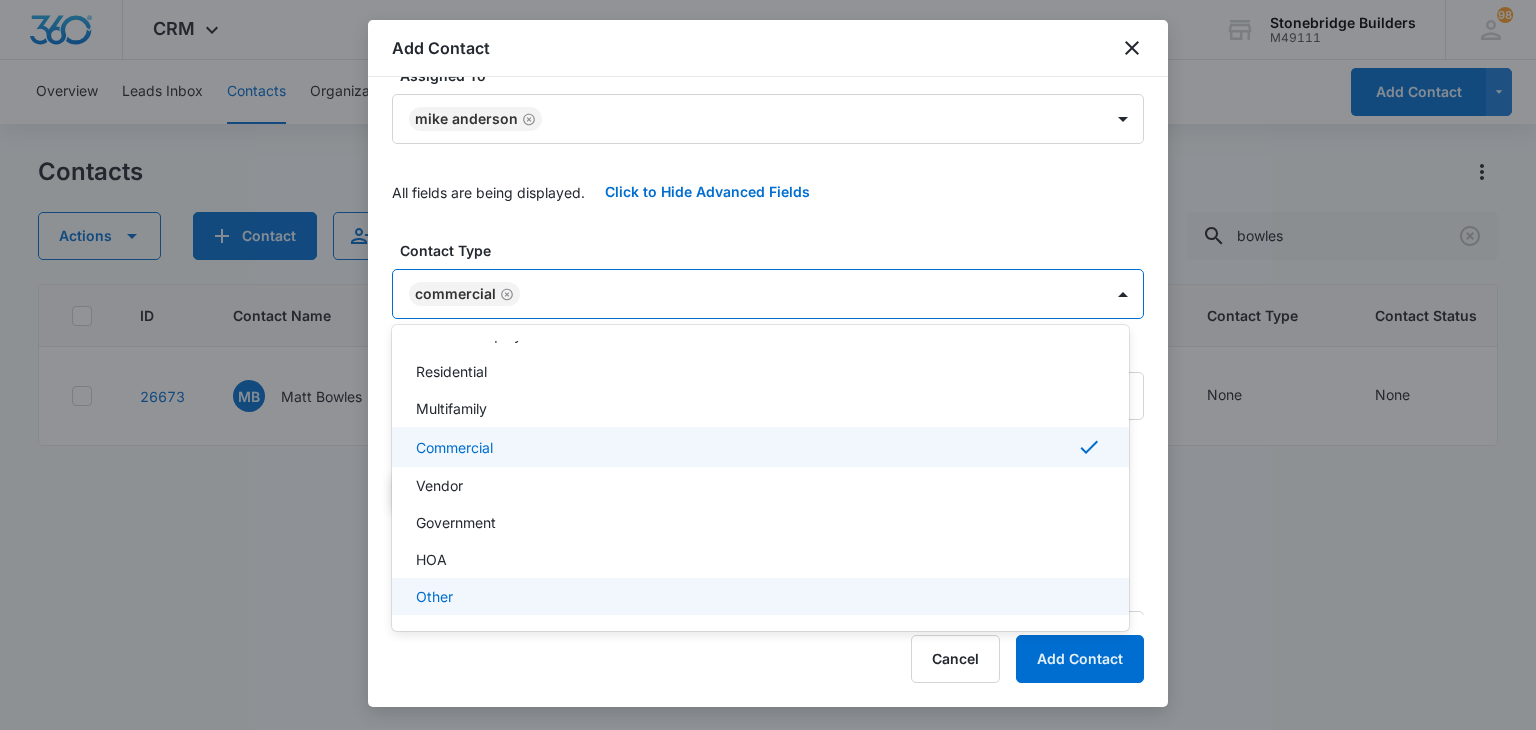 click at bounding box center (768, 365) 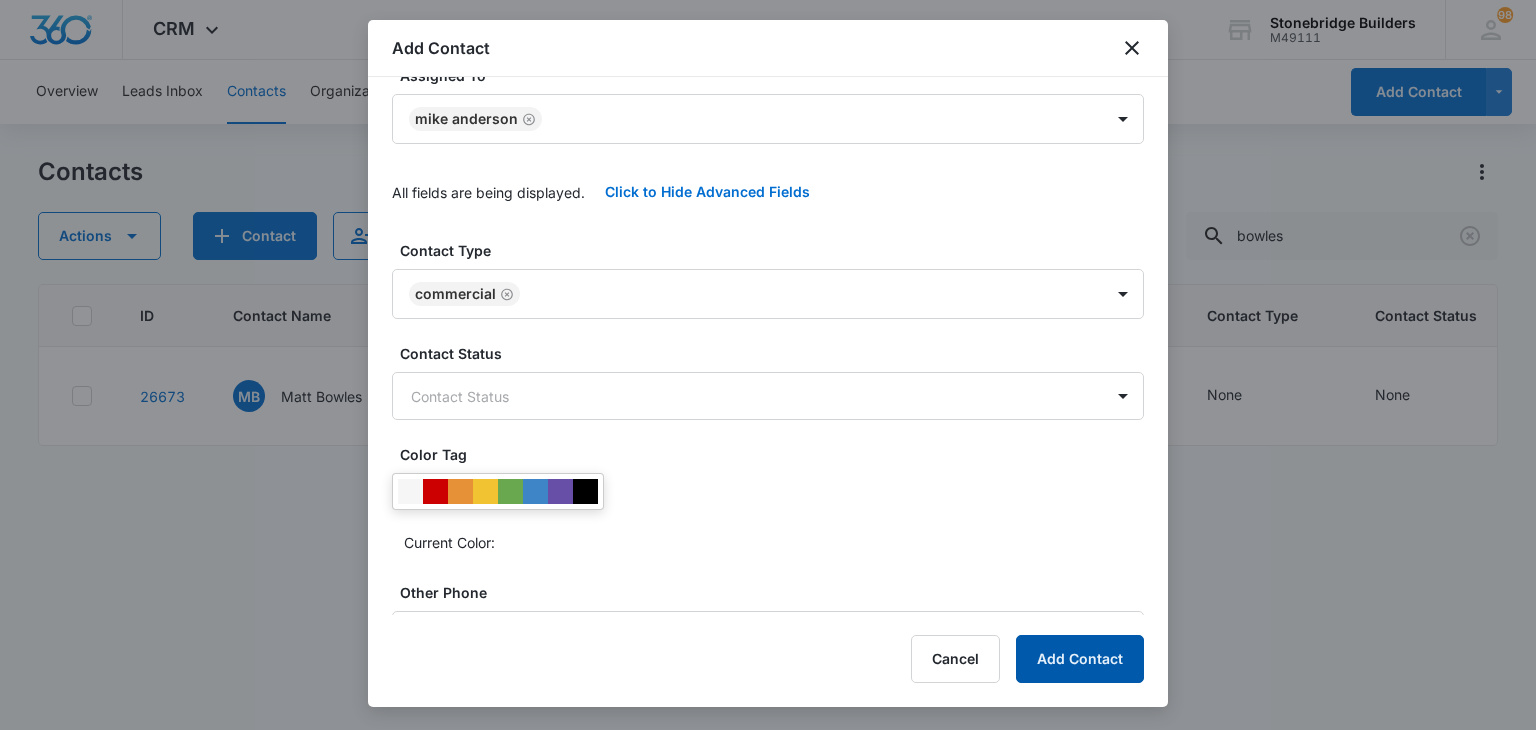 click on "Add Contact" at bounding box center (1080, 659) 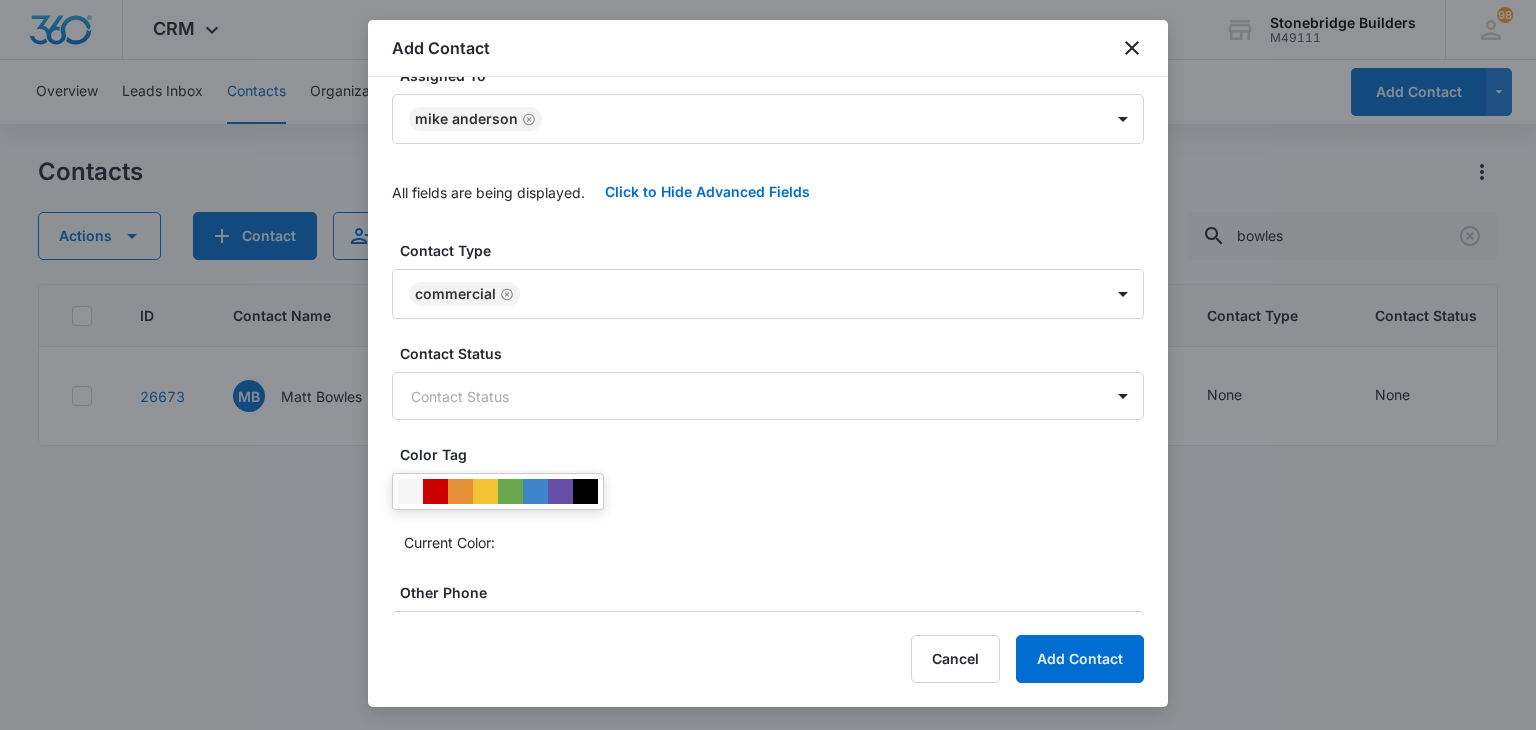 scroll, scrollTop: 0, scrollLeft: 0, axis: both 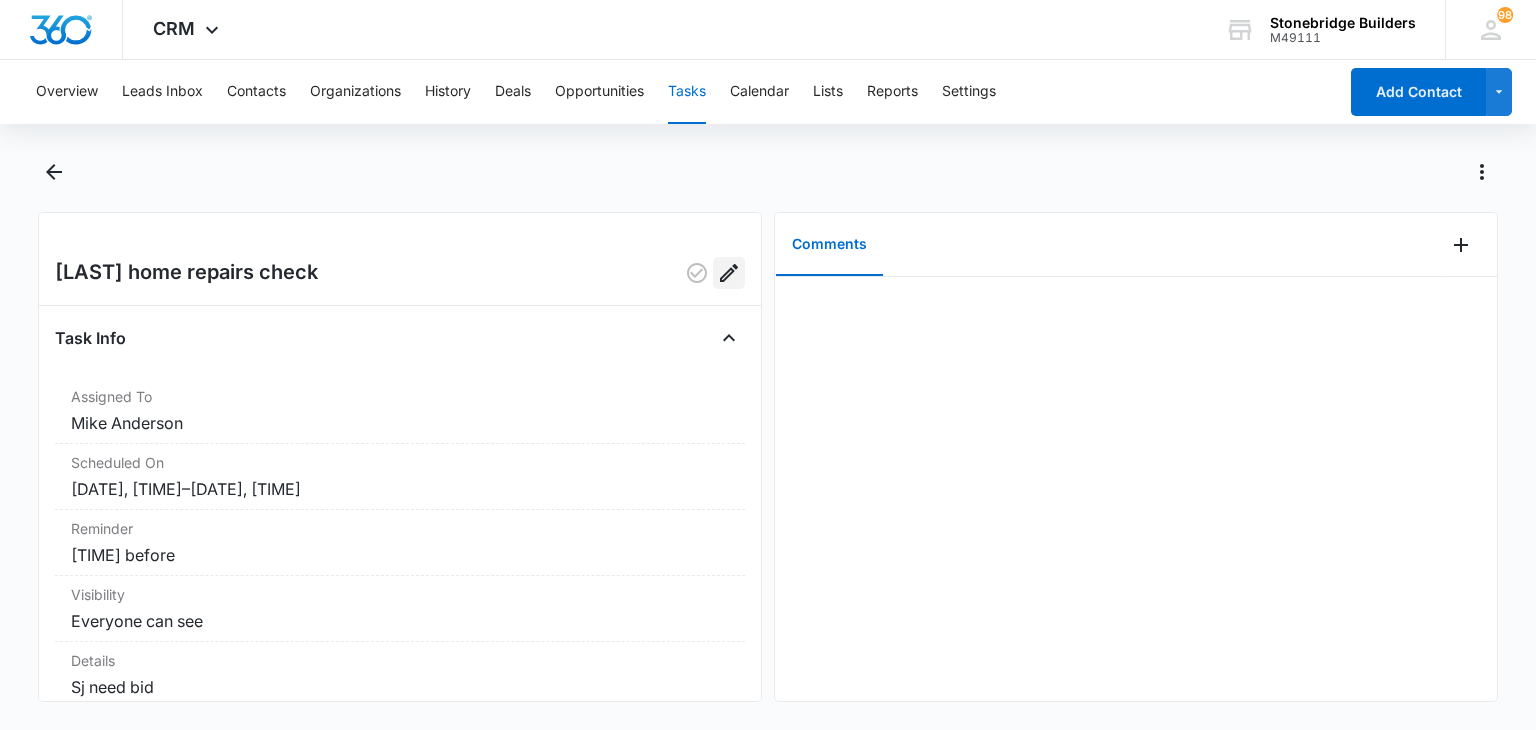 click 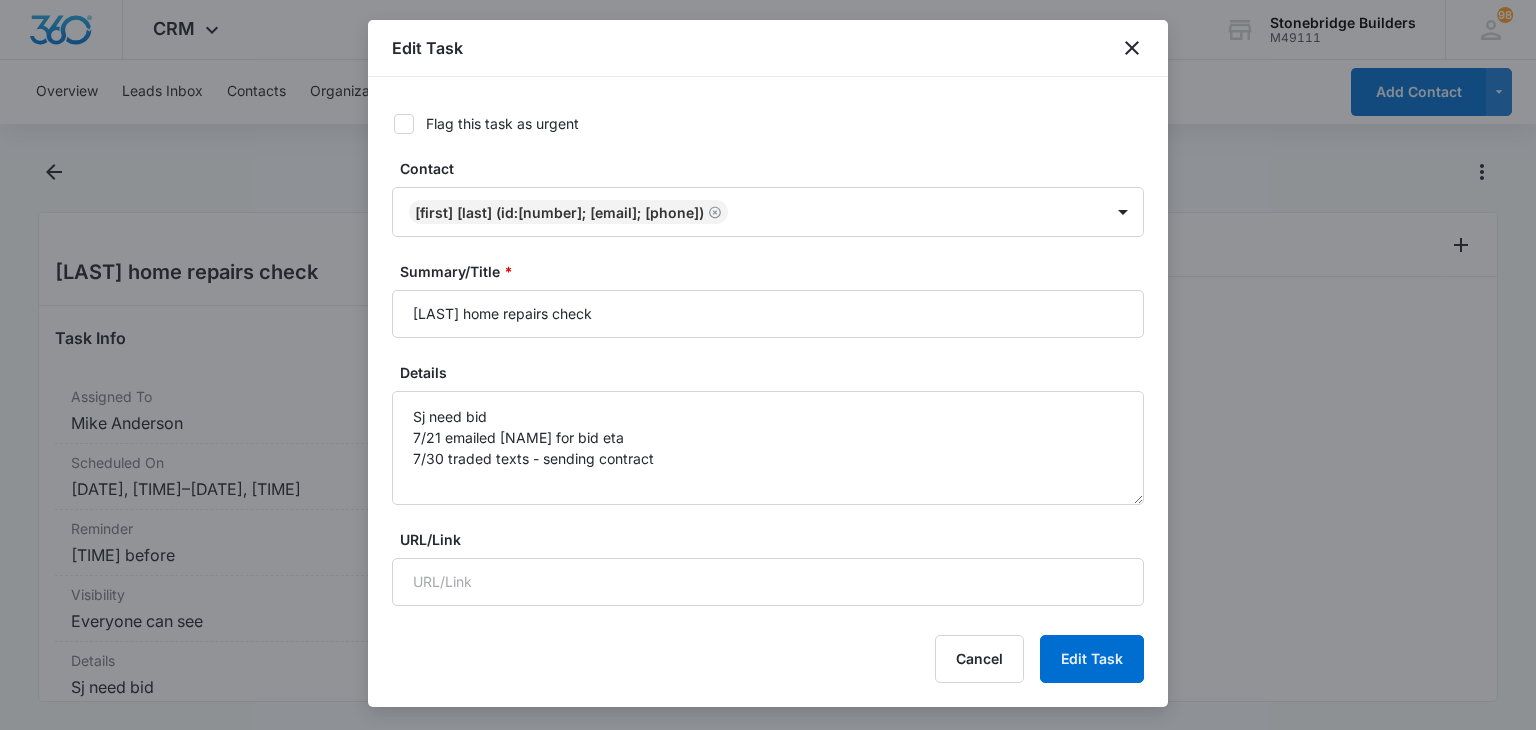 type on "Aug 5, 2025" 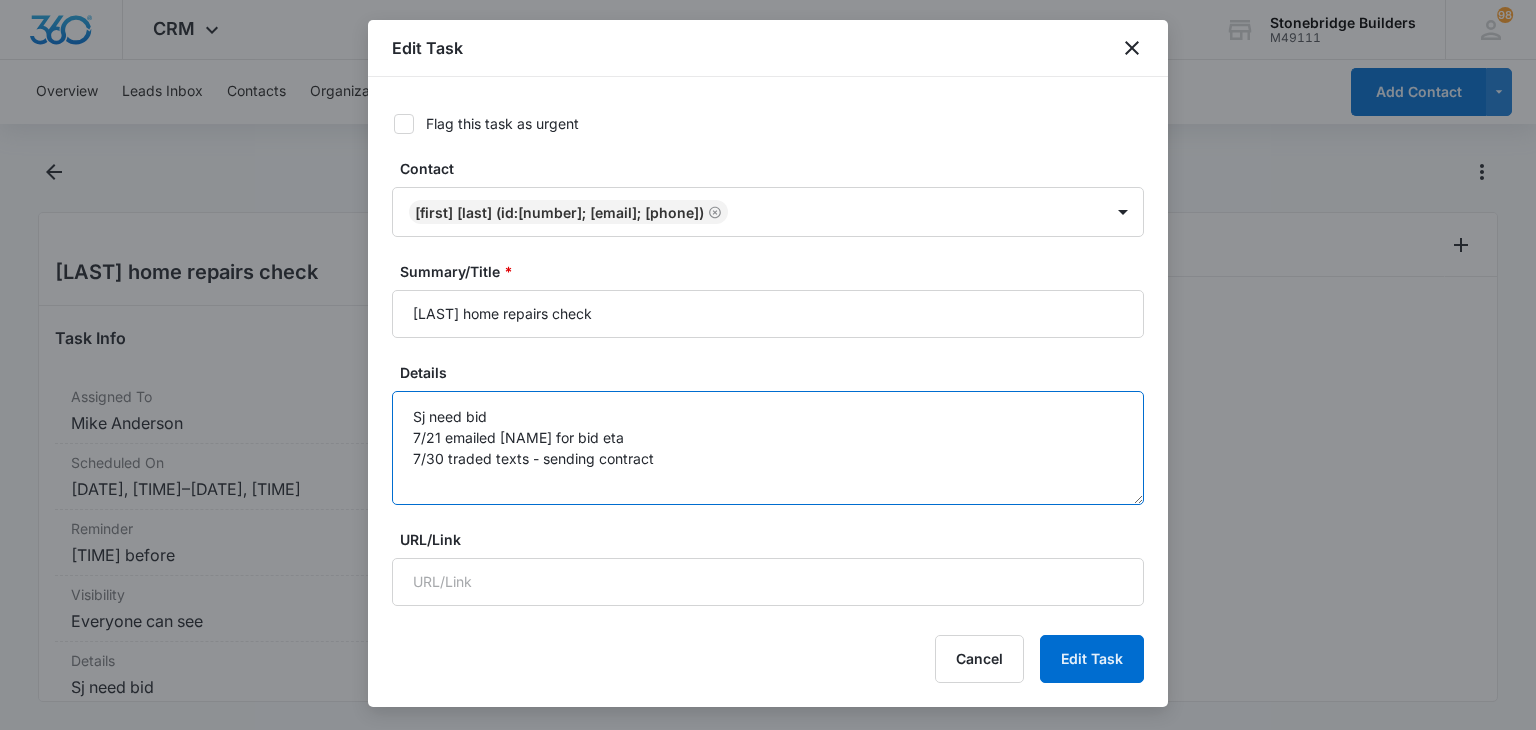 click on "Sj need bid
7/21 emailed SJ Ward for bid eta
7/30 traded texts - sending contract" at bounding box center [768, 448] 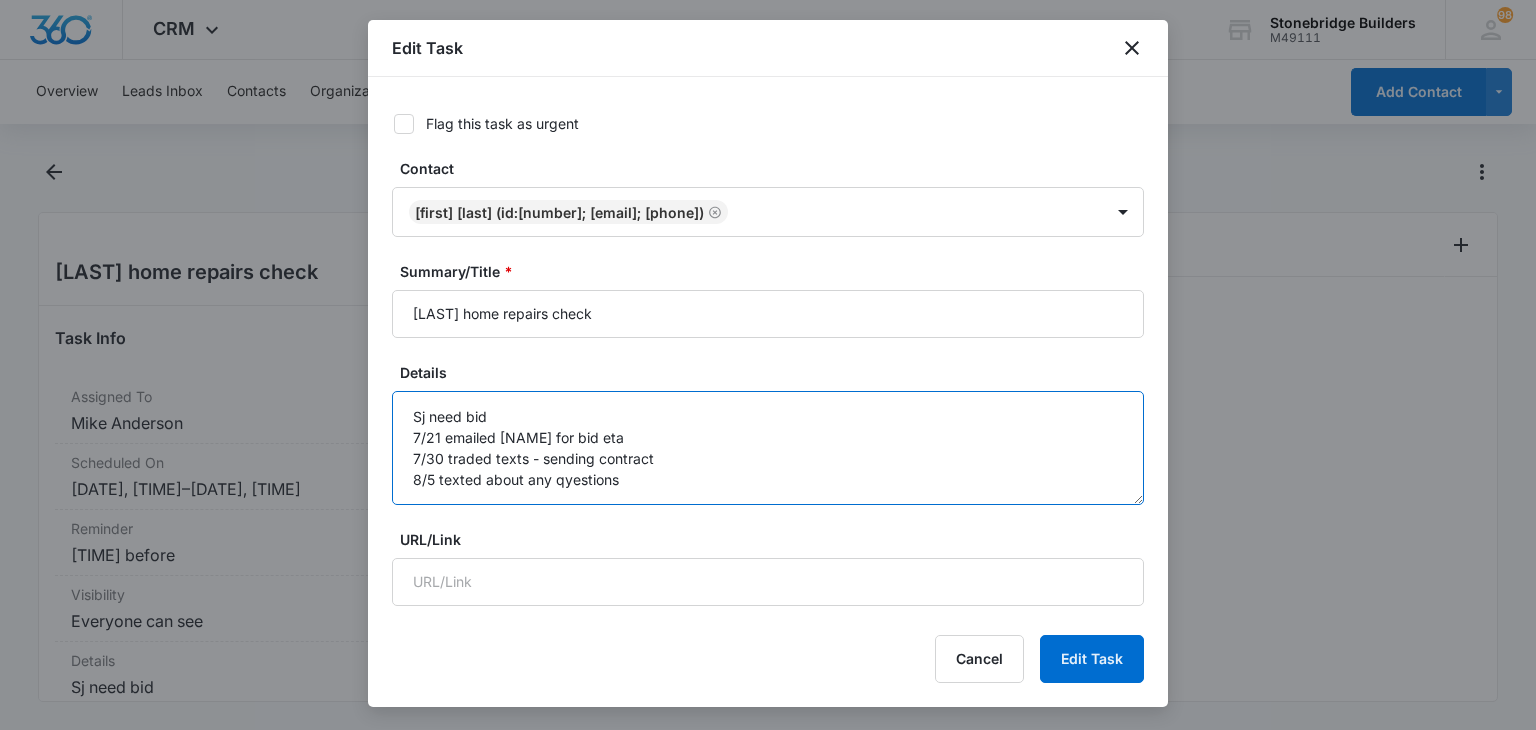 click on "Sj need bid
7/21 emailed SJ Ward for bid eta
7/30 traded texts - sending contract
8/5 texted about any qyestions" at bounding box center [768, 448] 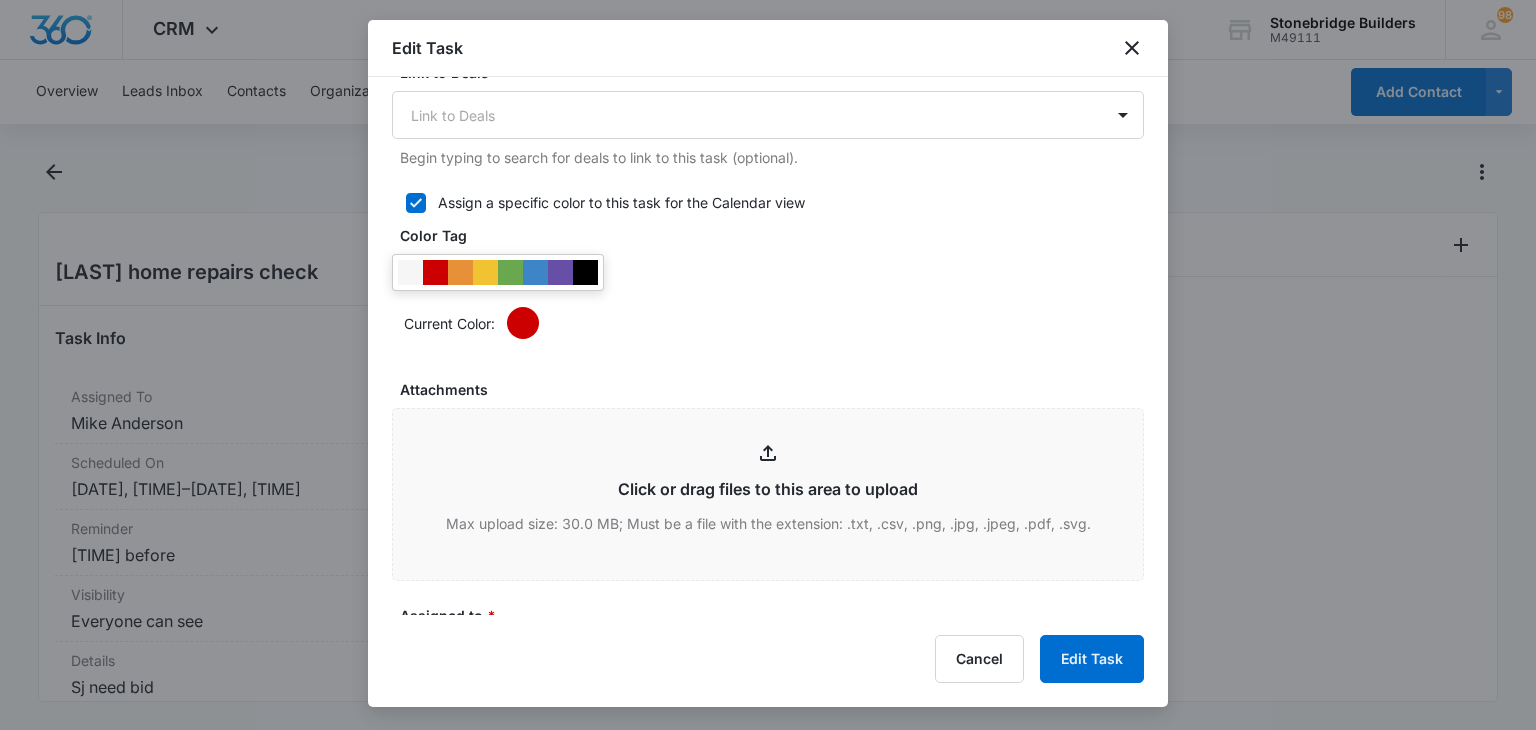 scroll, scrollTop: 1281, scrollLeft: 0, axis: vertical 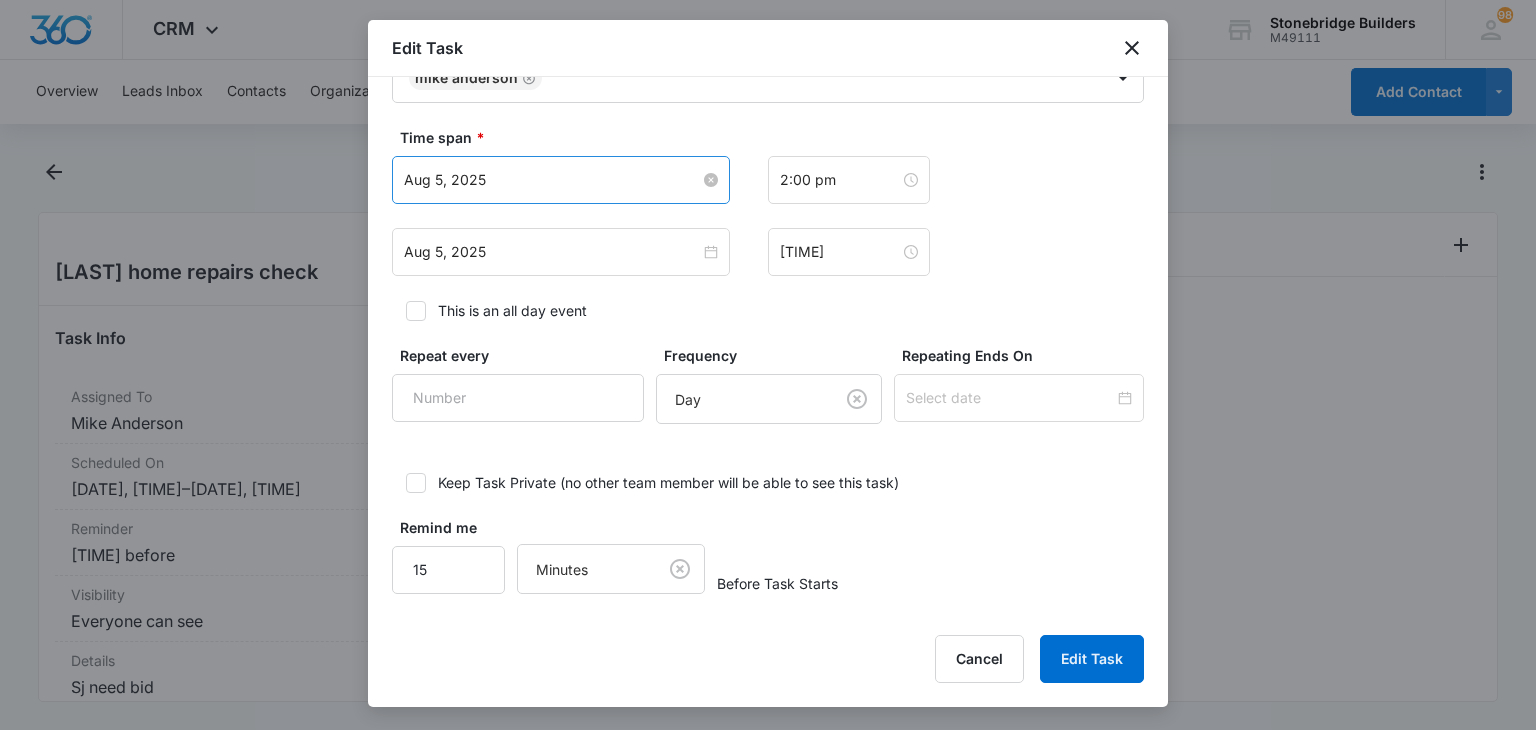 type on "Sj need bid
7/21 emailed SJ Ward for bid eta
7/30 traded texts - sending contract
8/5 texted about any questions" 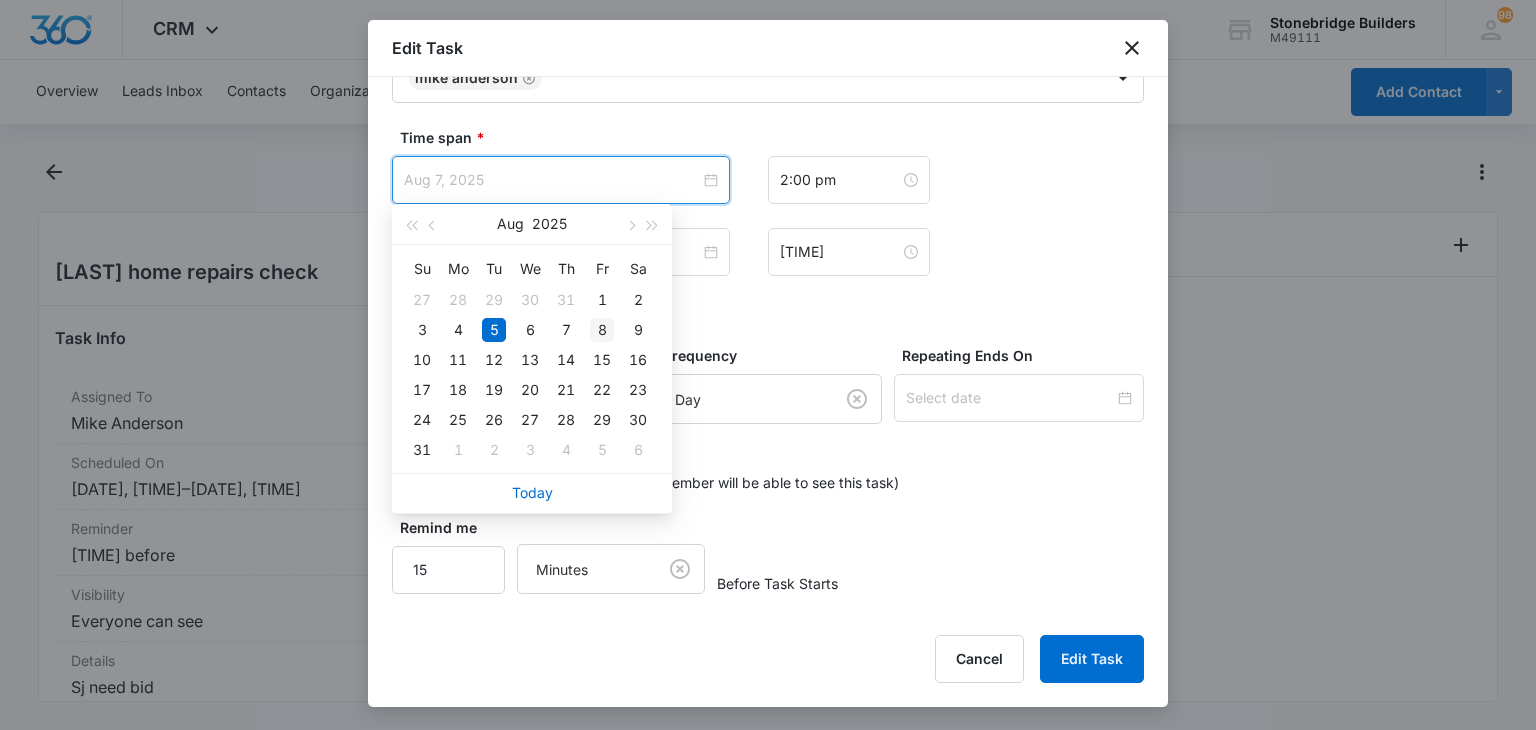 type on "Aug 8, 2025" 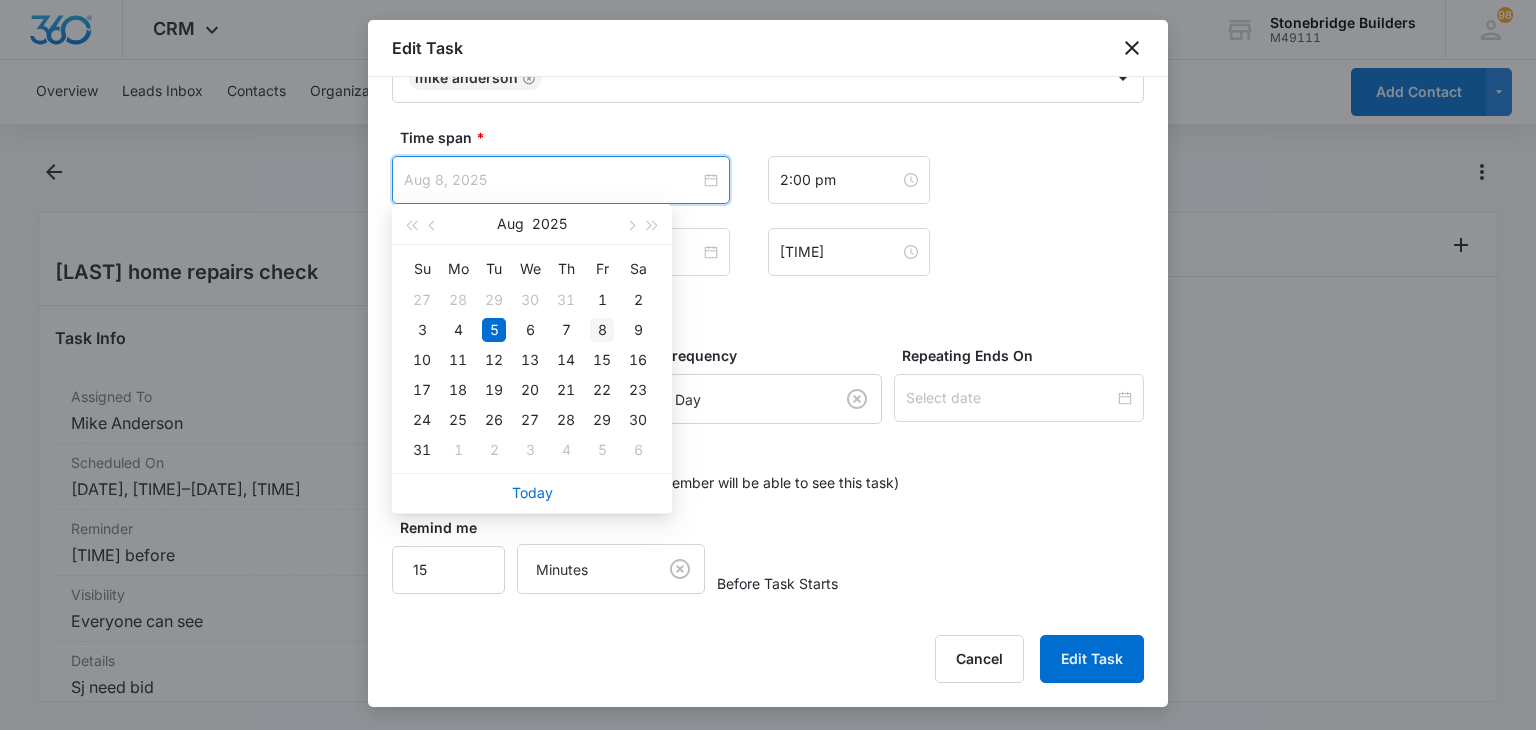 click on "8" at bounding box center (602, 330) 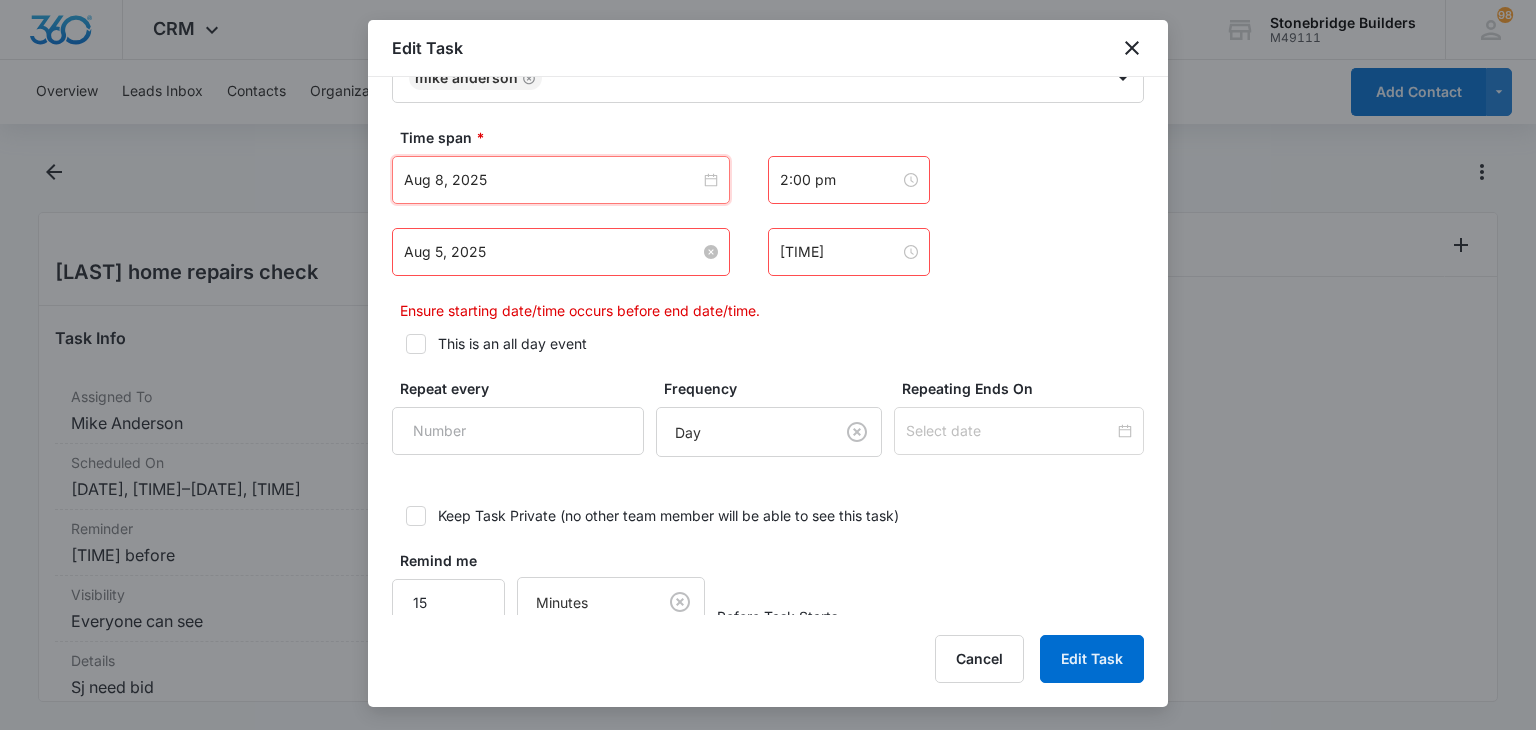 click on "Aug 5, 2025" at bounding box center (552, 252) 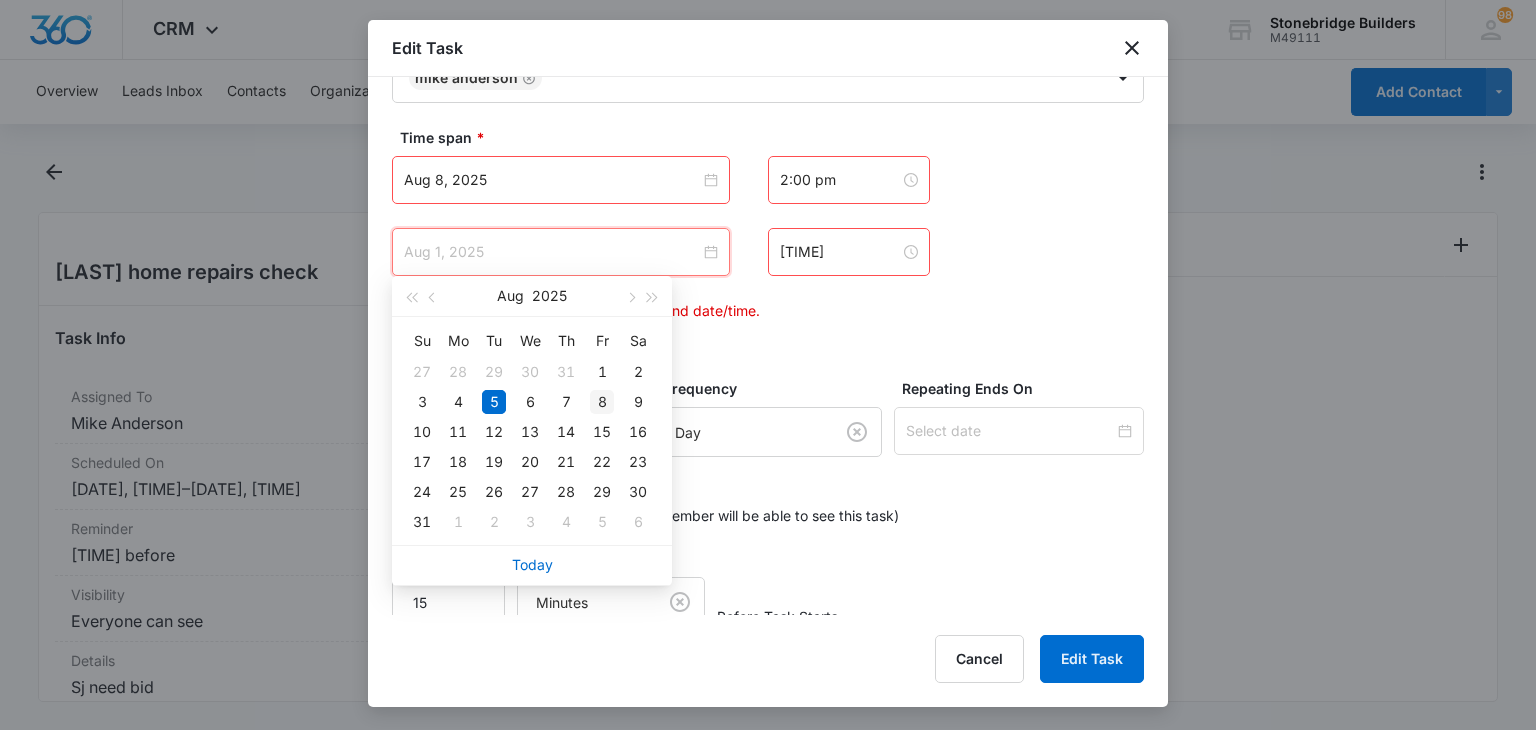 type on "Aug 8, 2025" 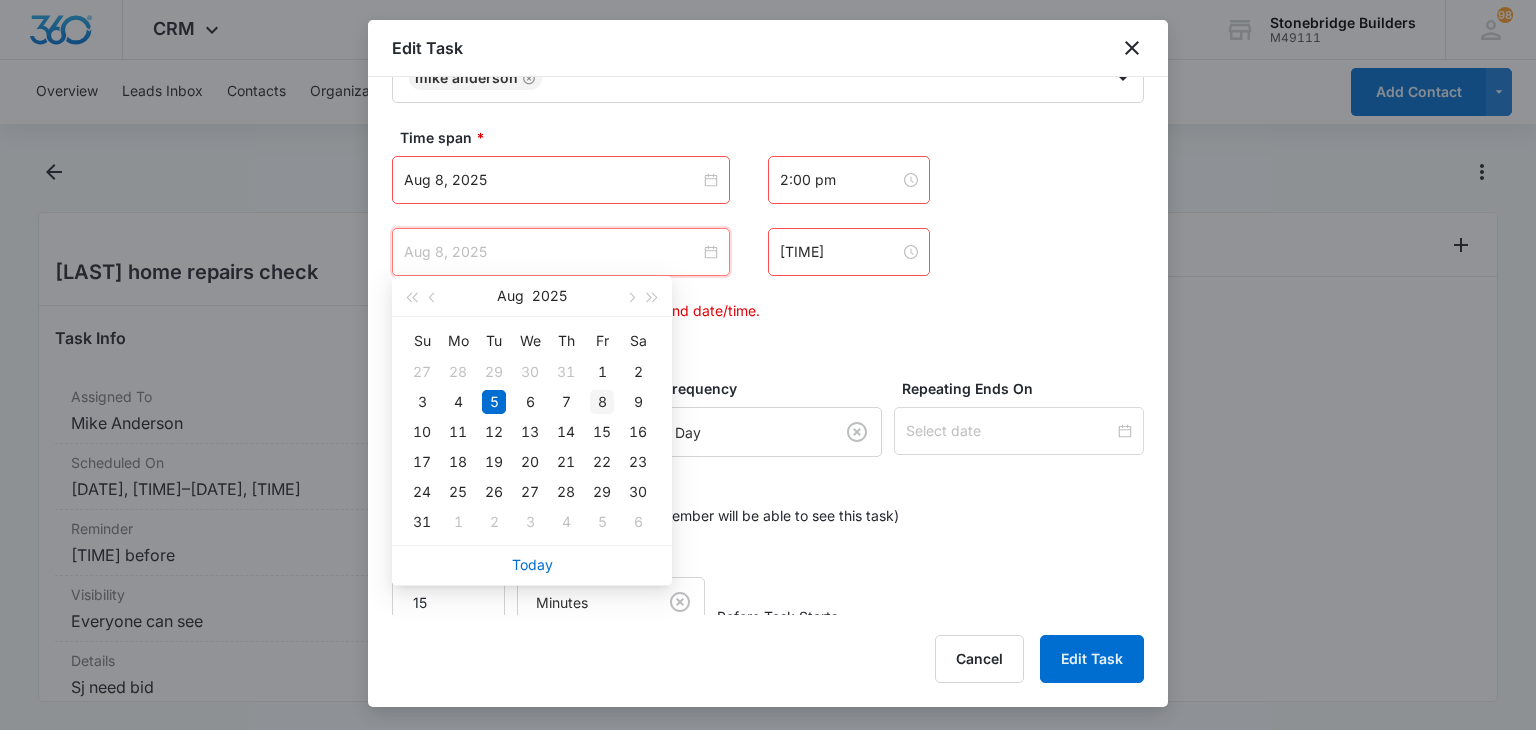 click on "8" at bounding box center (602, 402) 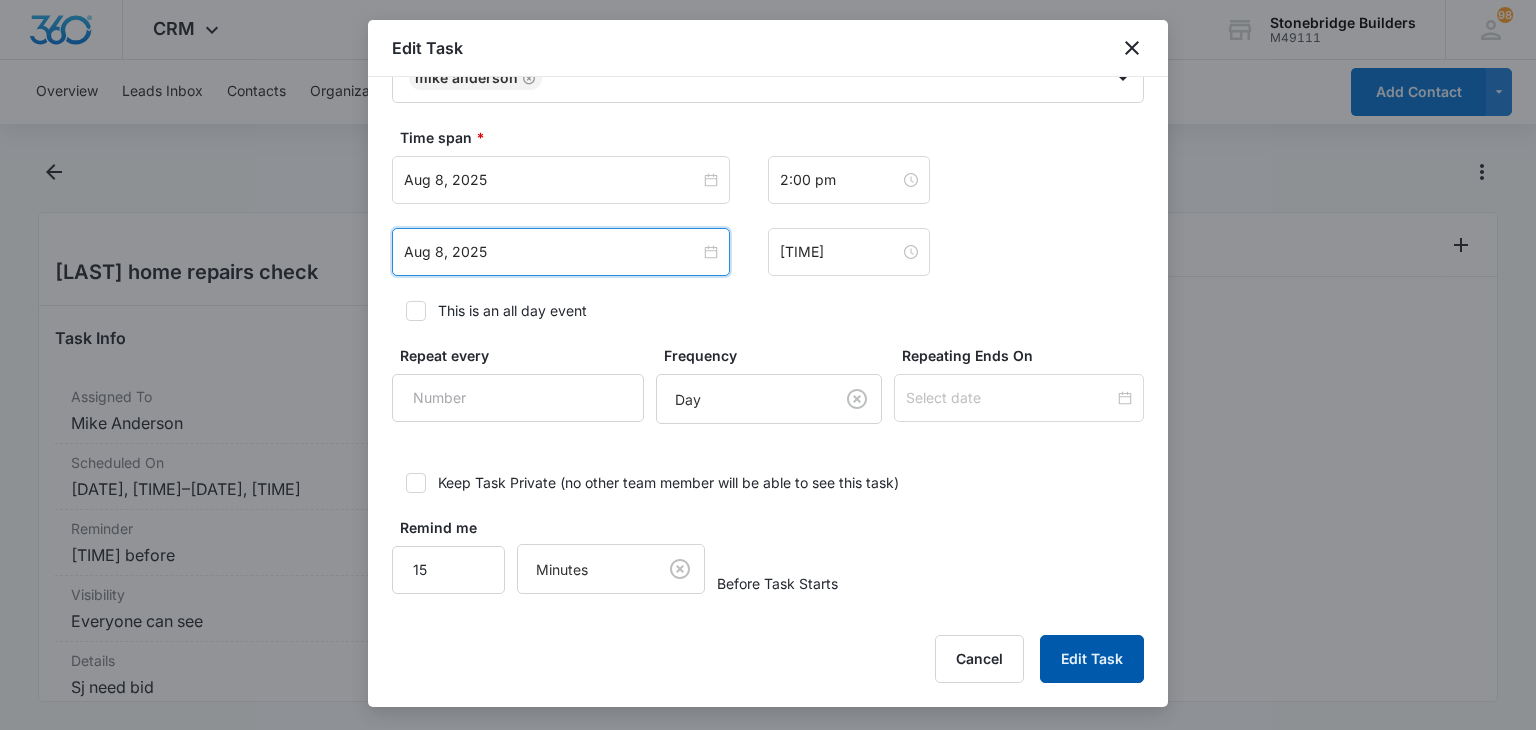 click on "Edit Task" at bounding box center (1092, 659) 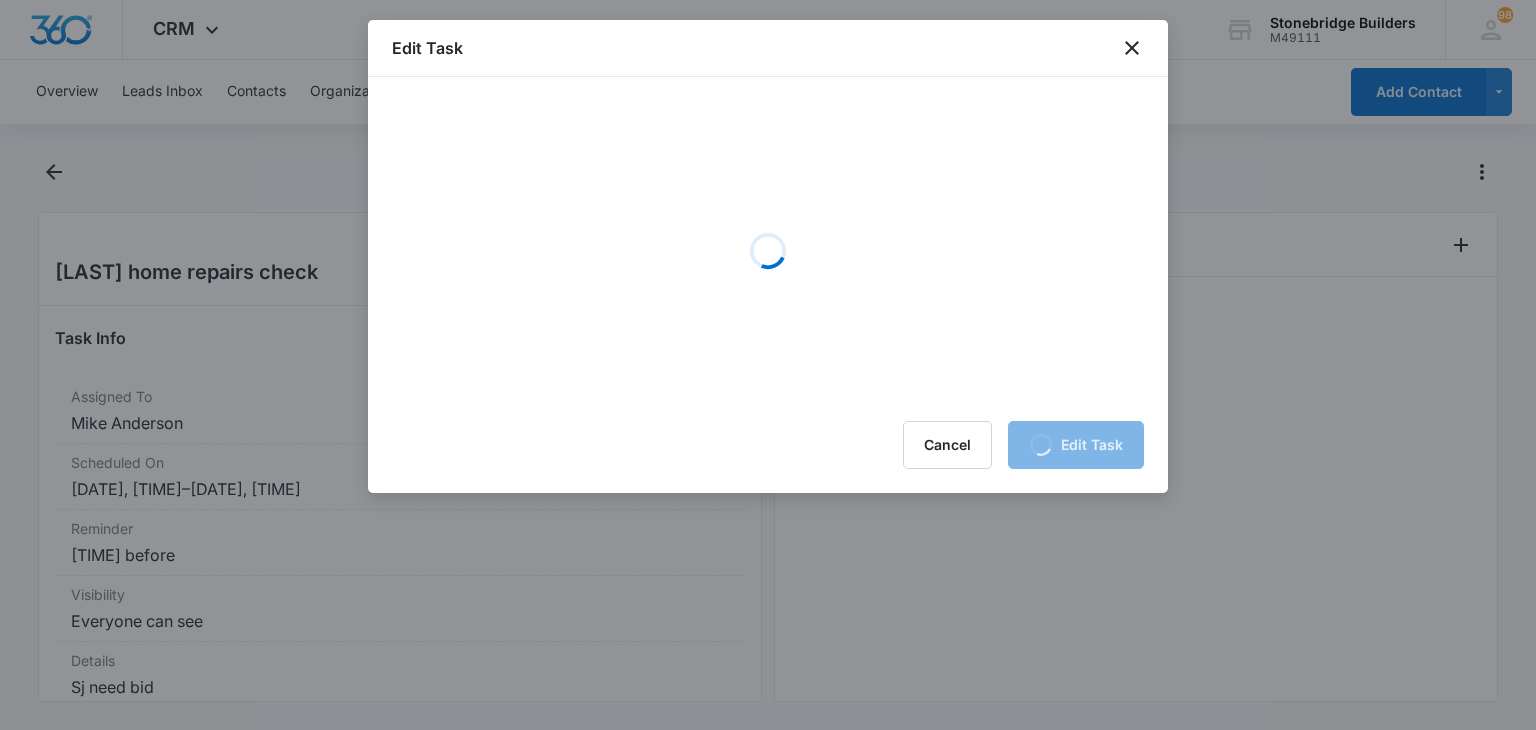 scroll, scrollTop: 0, scrollLeft: 0, axis: both 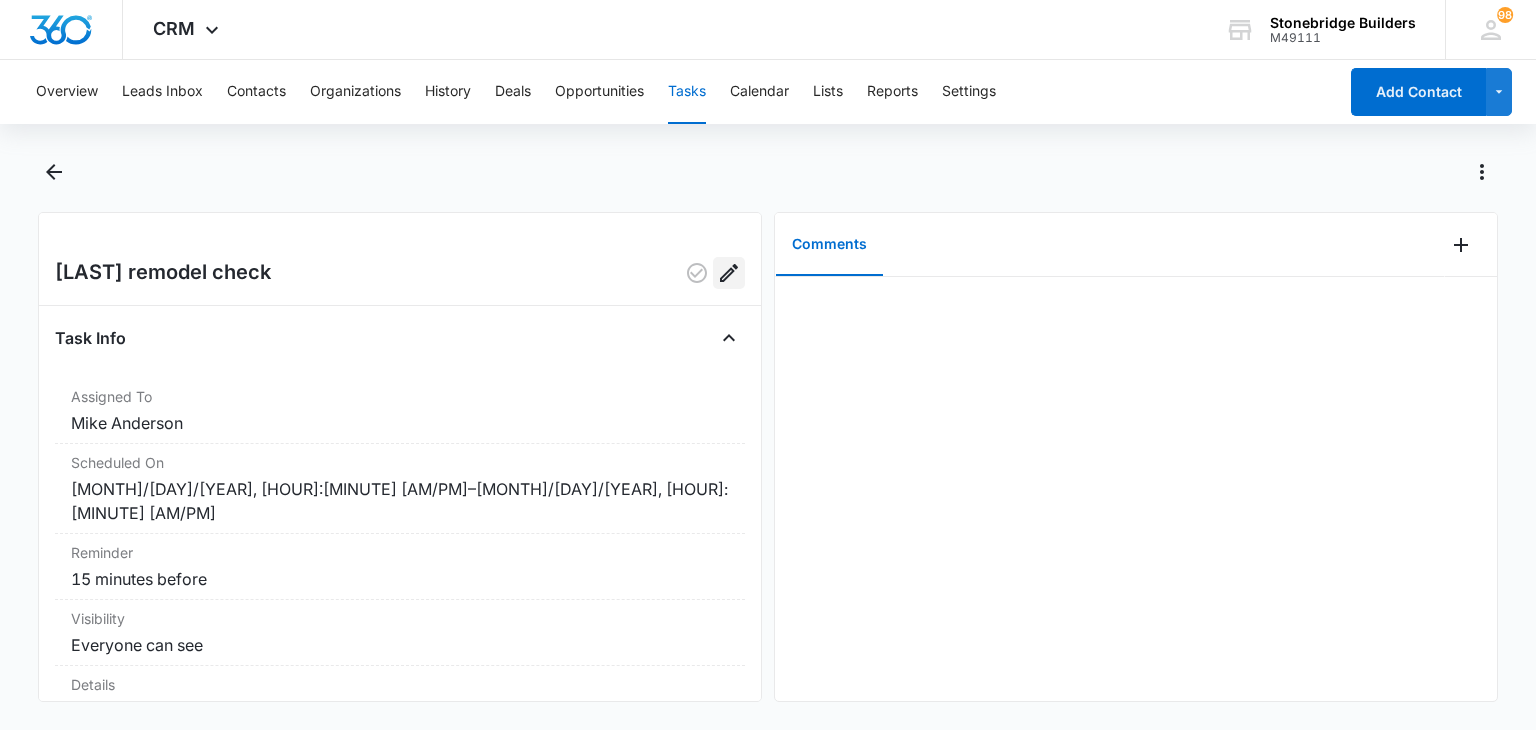 click 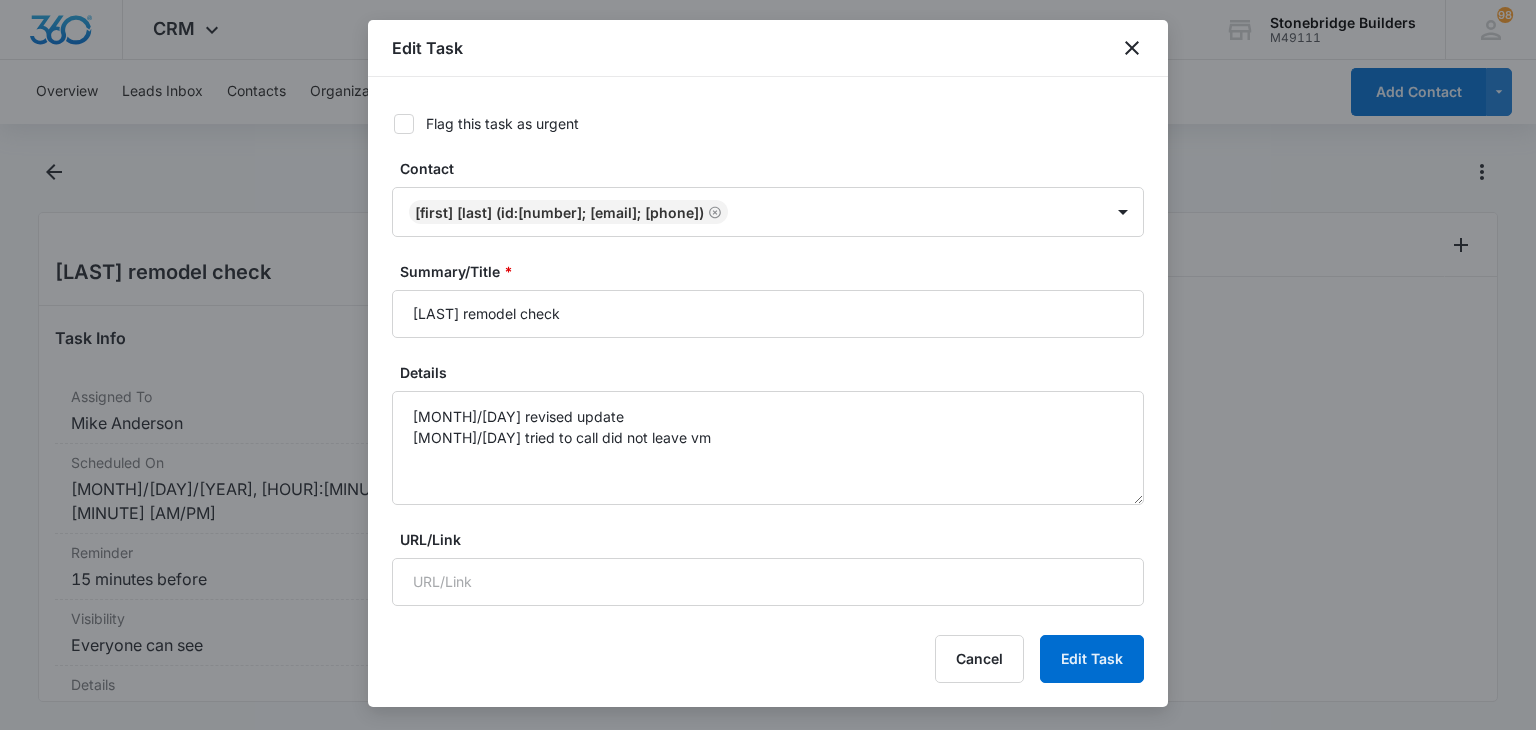 type on "Aug 5, 2025" 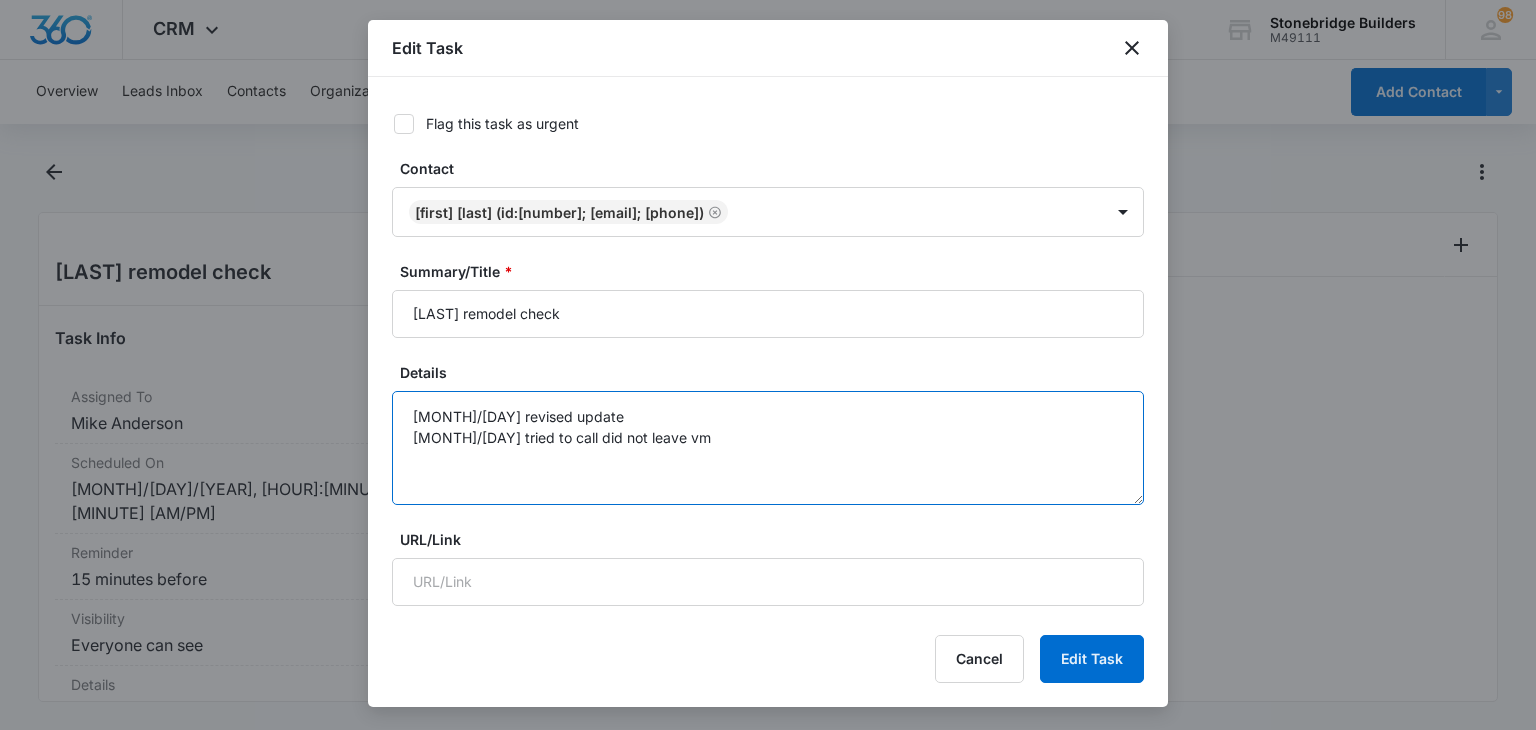 click on "[MONTH]/[DAY] revised update
[MONTH]/[DAY] tried to call did not leave vm" at bounding box center [768, 448] 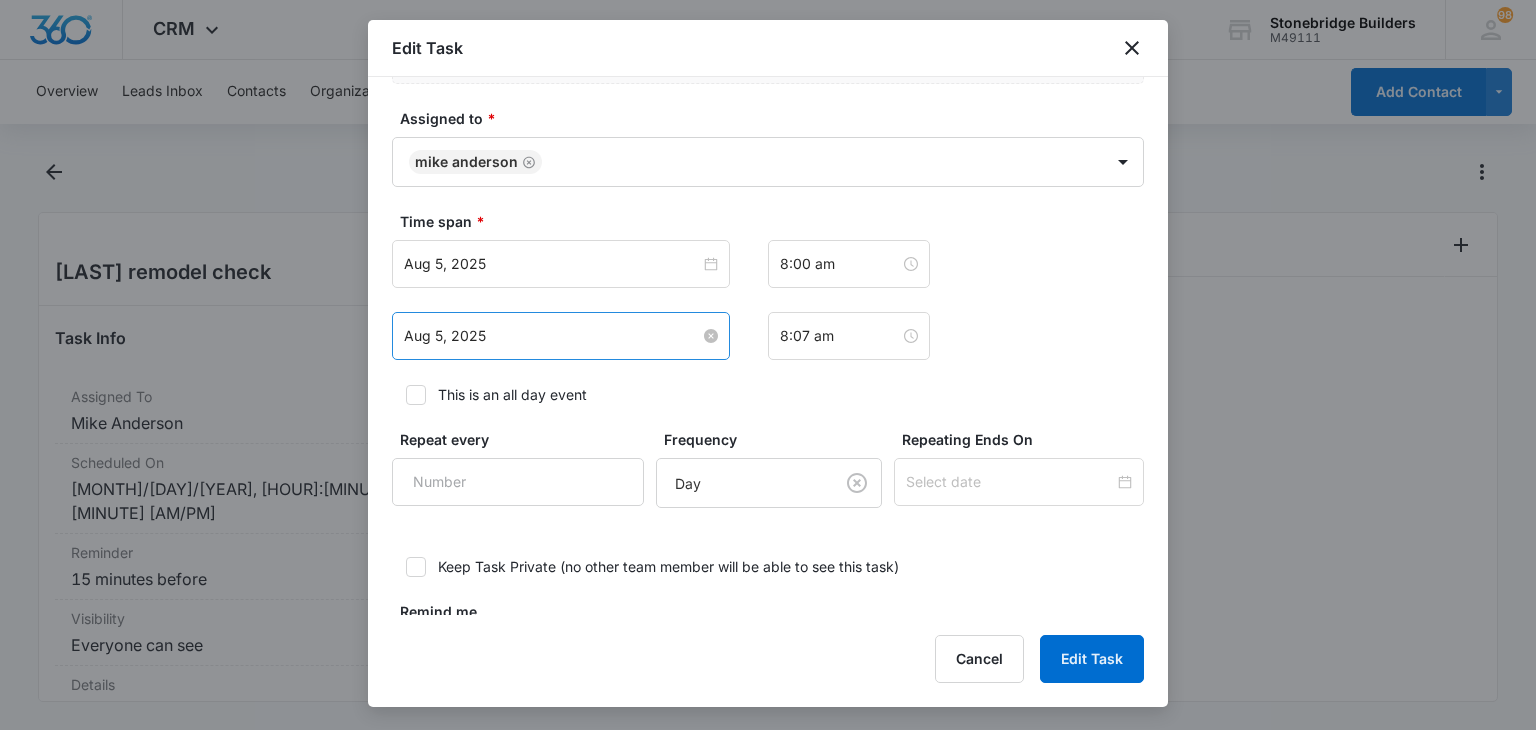 scroll, scrollTop: 1200, scrollLeft: 0, axis: vertical 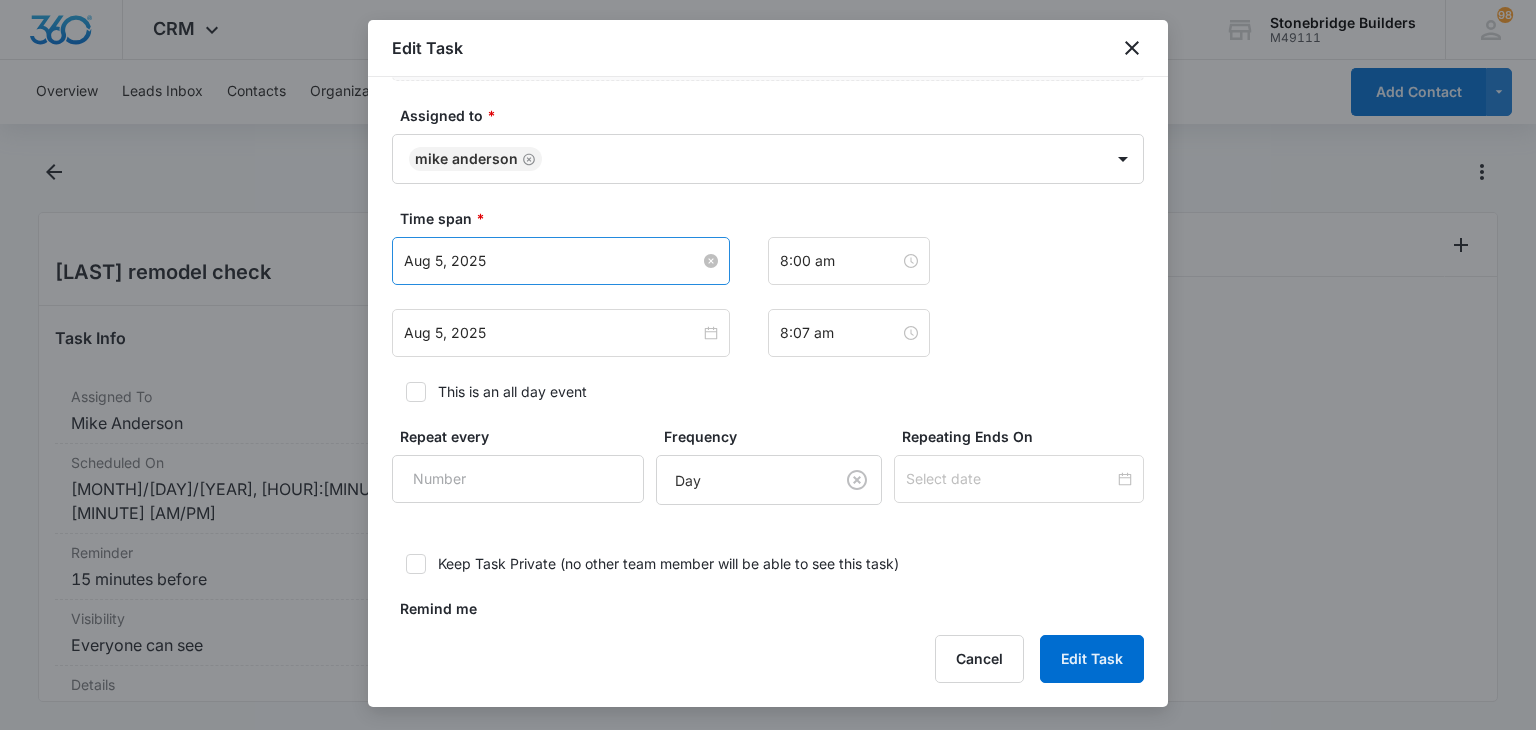 type on "[MONTH]/[DAY] revised update
[MONTH]/[DAY] tried to call did not leave vm
[MONTH]/[DAY] emailed
[MONTH]/[DAY] left vm - [NAME] last week about moving forward. no response since" 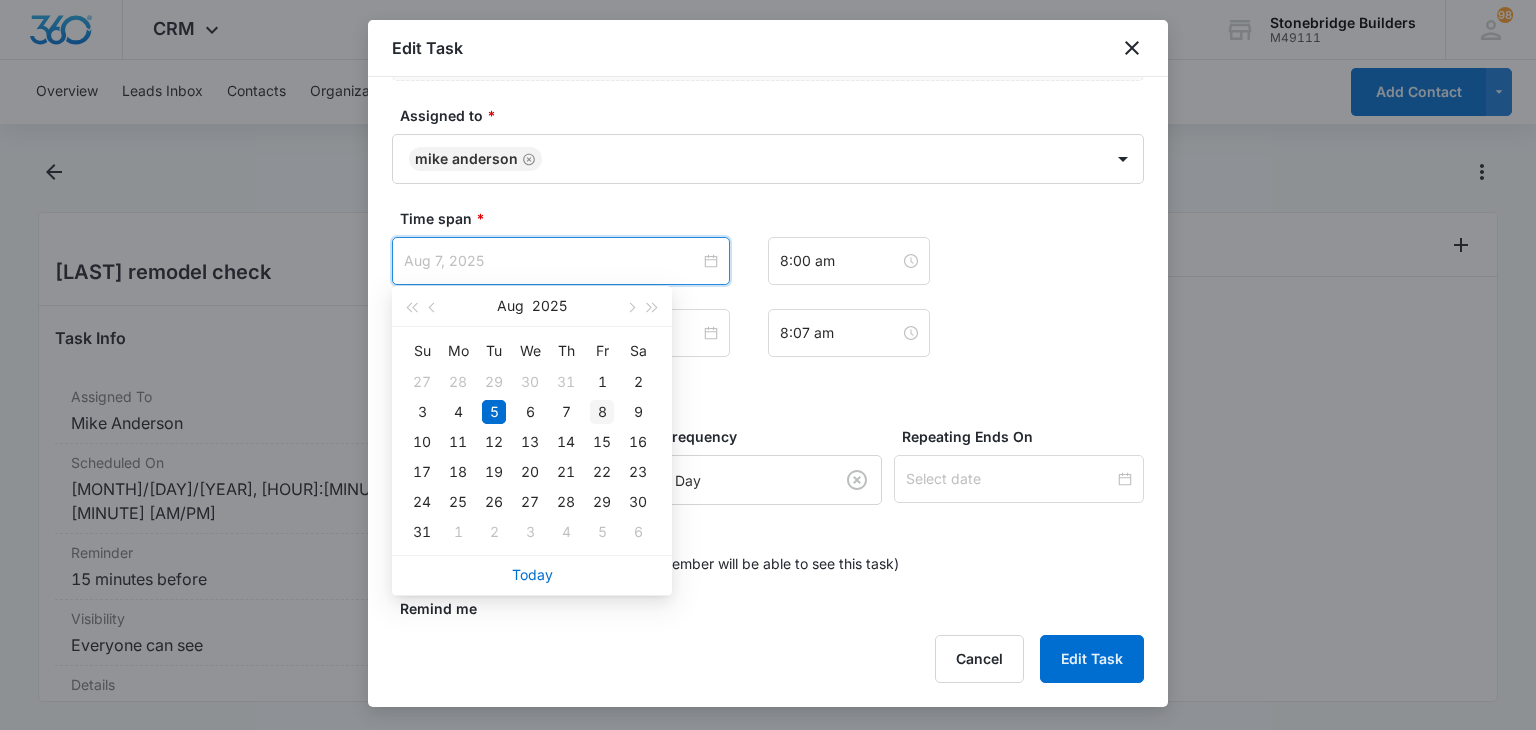 type on "Aug 8, 2025" 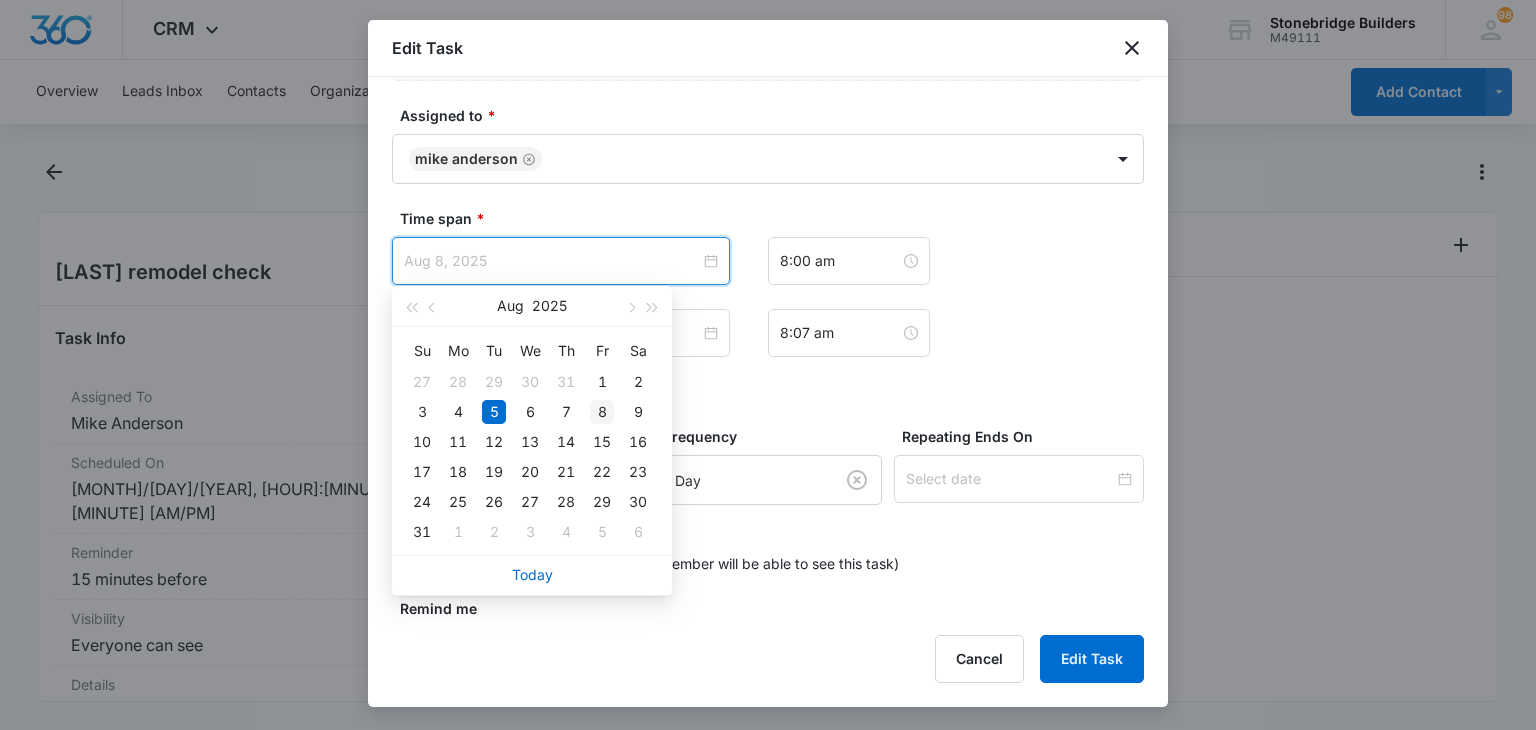 click on "8" at bounding box center (602, 412) 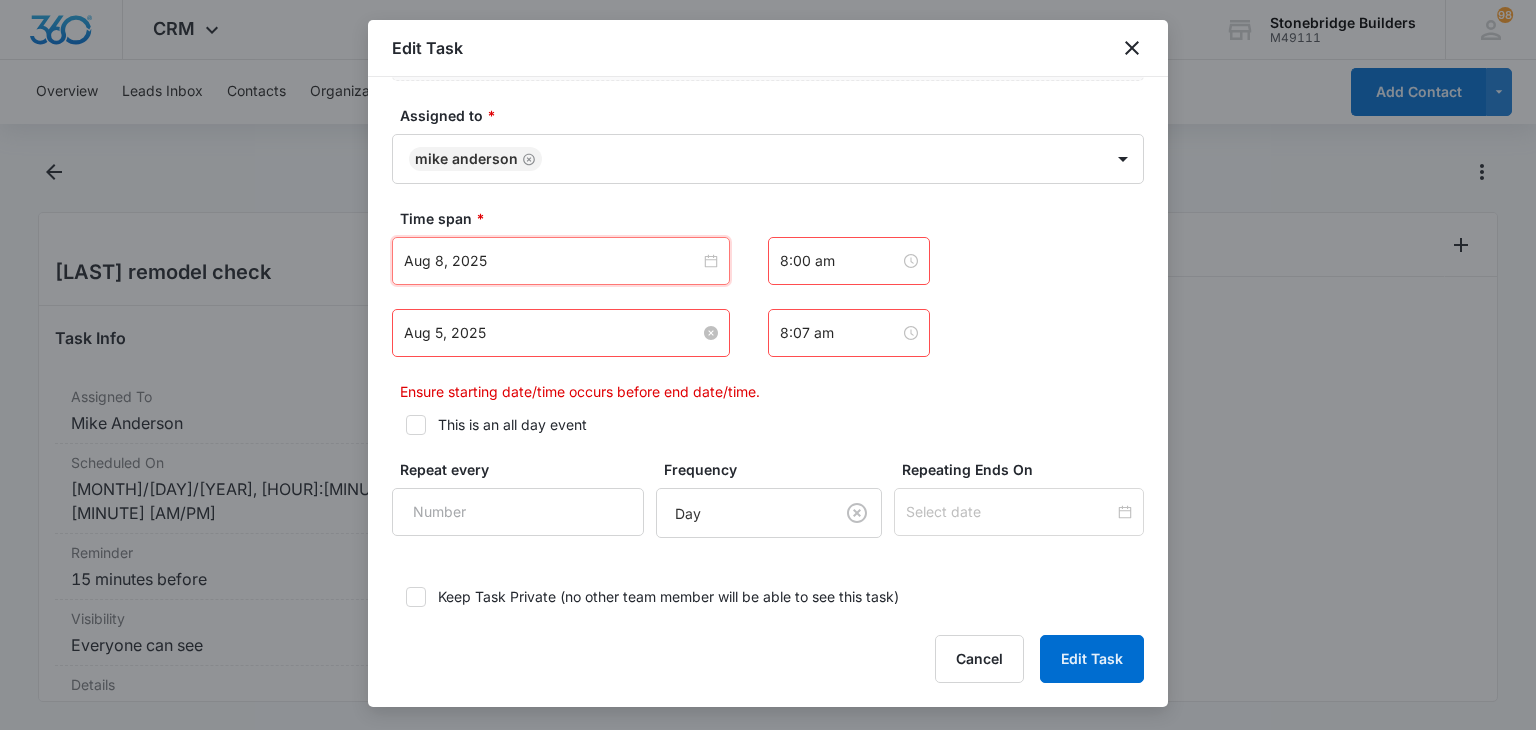 click on "Aug 5, 2025" at bounding box center [552, 333] 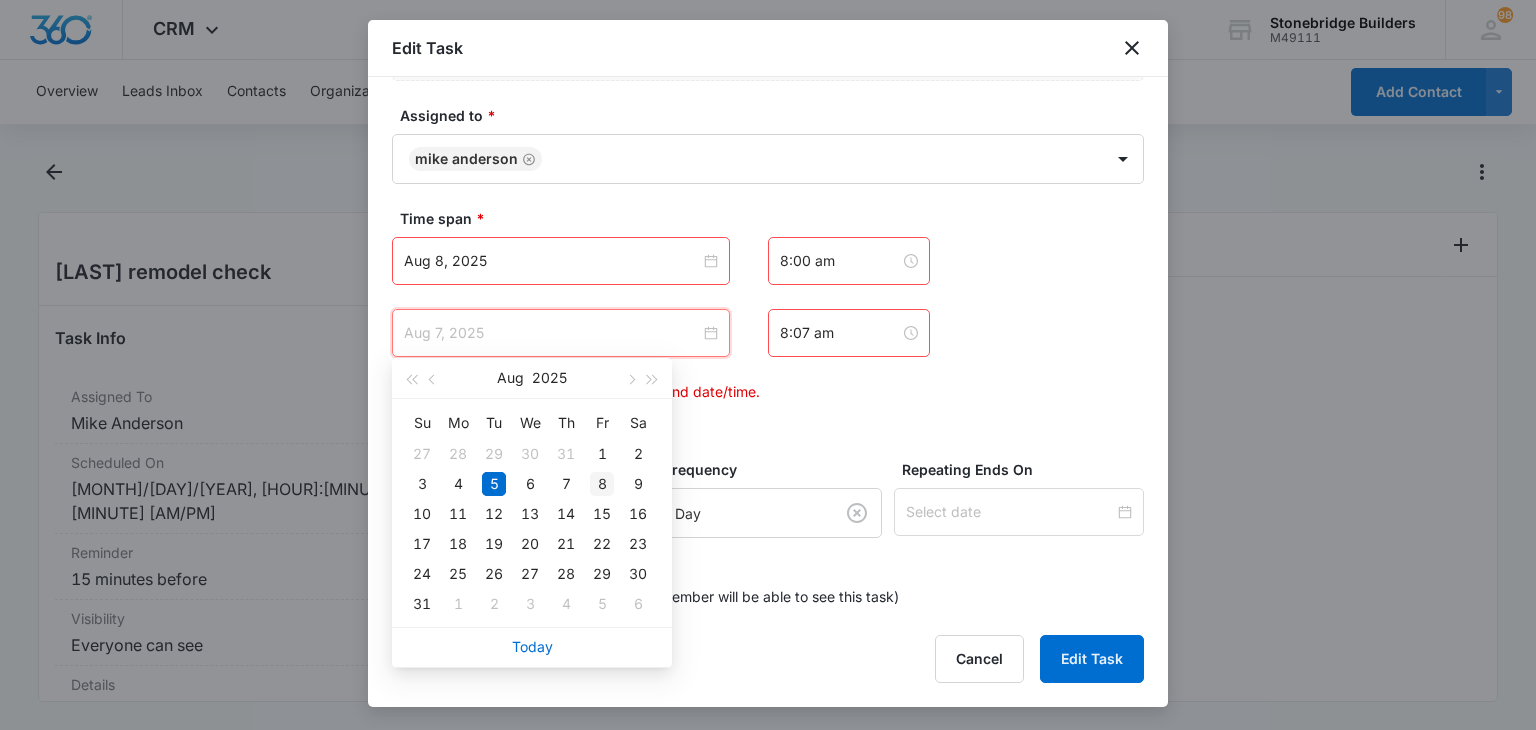 type on "Aug 8, 2025" 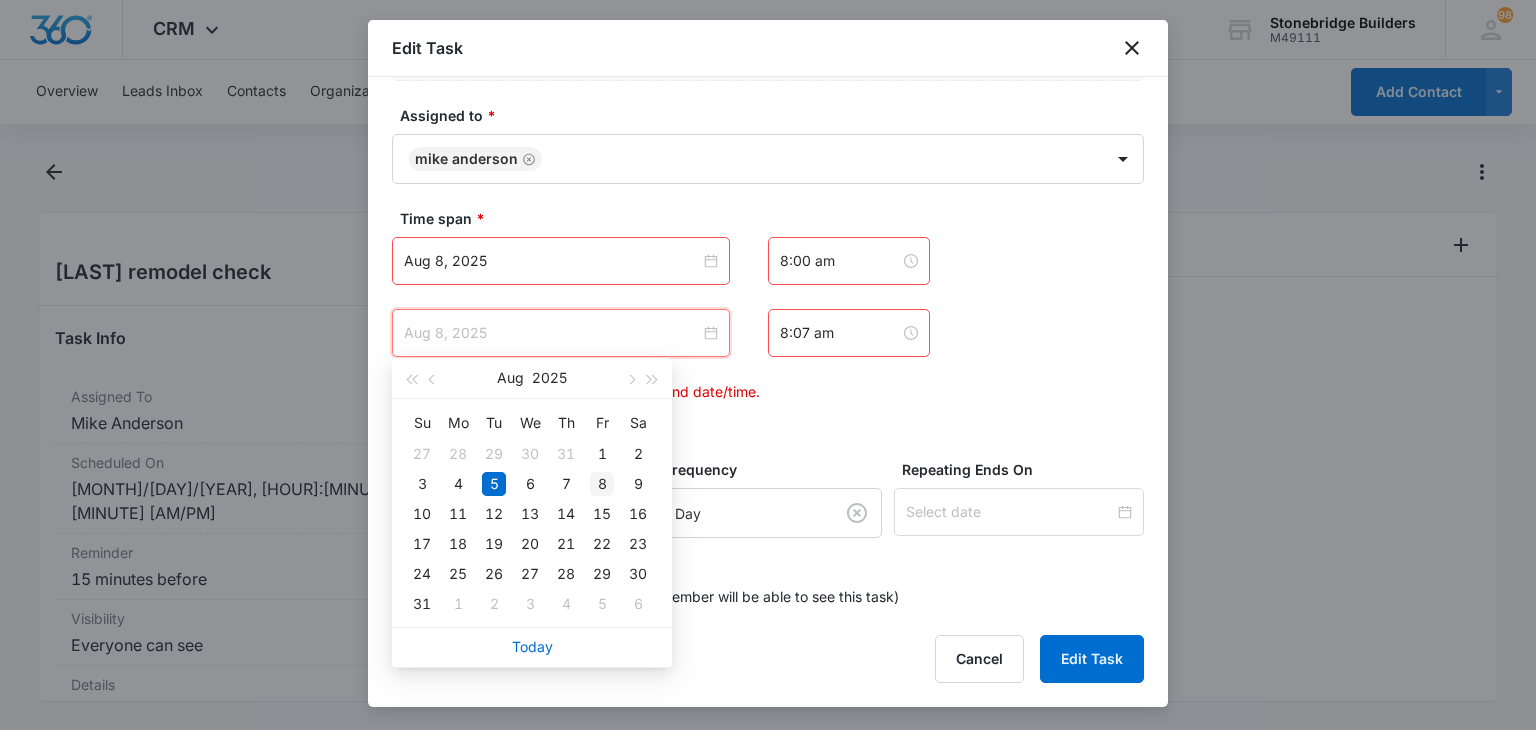click on "8" at bounding box center (602, 484) 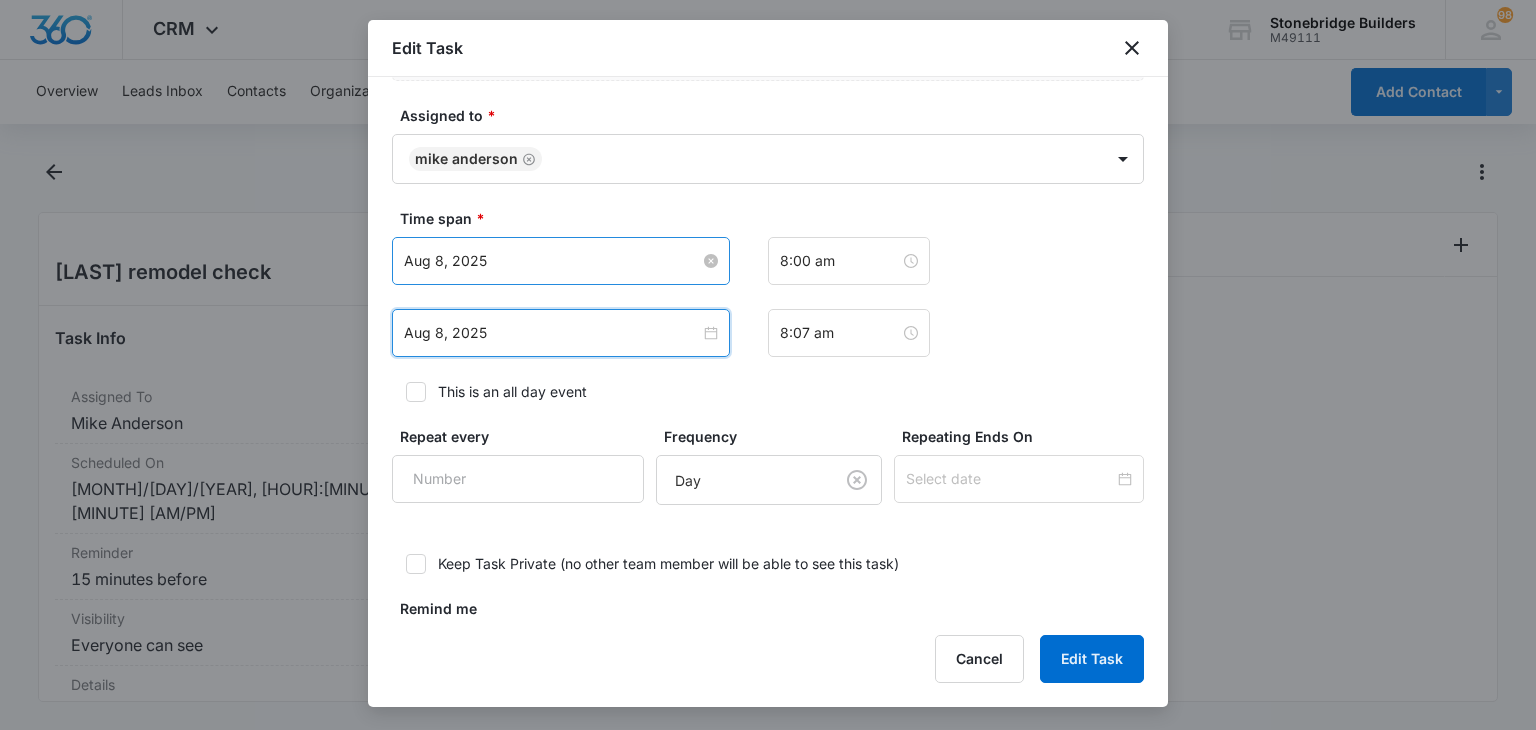 click on "Aug 8, 2025" at bounding box center (552, 261) 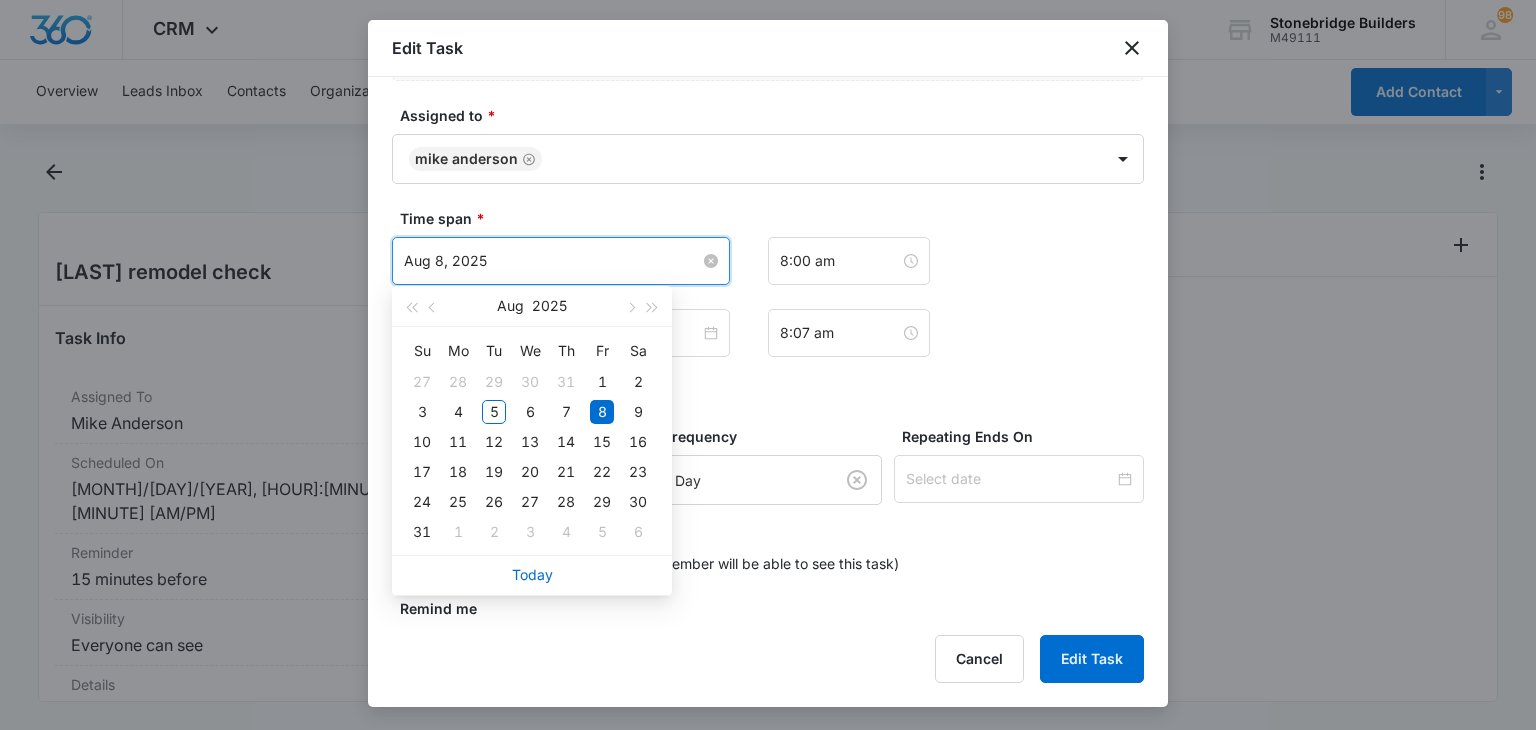 click on "Aug 8, 2025" at bounding box center [552, 261] 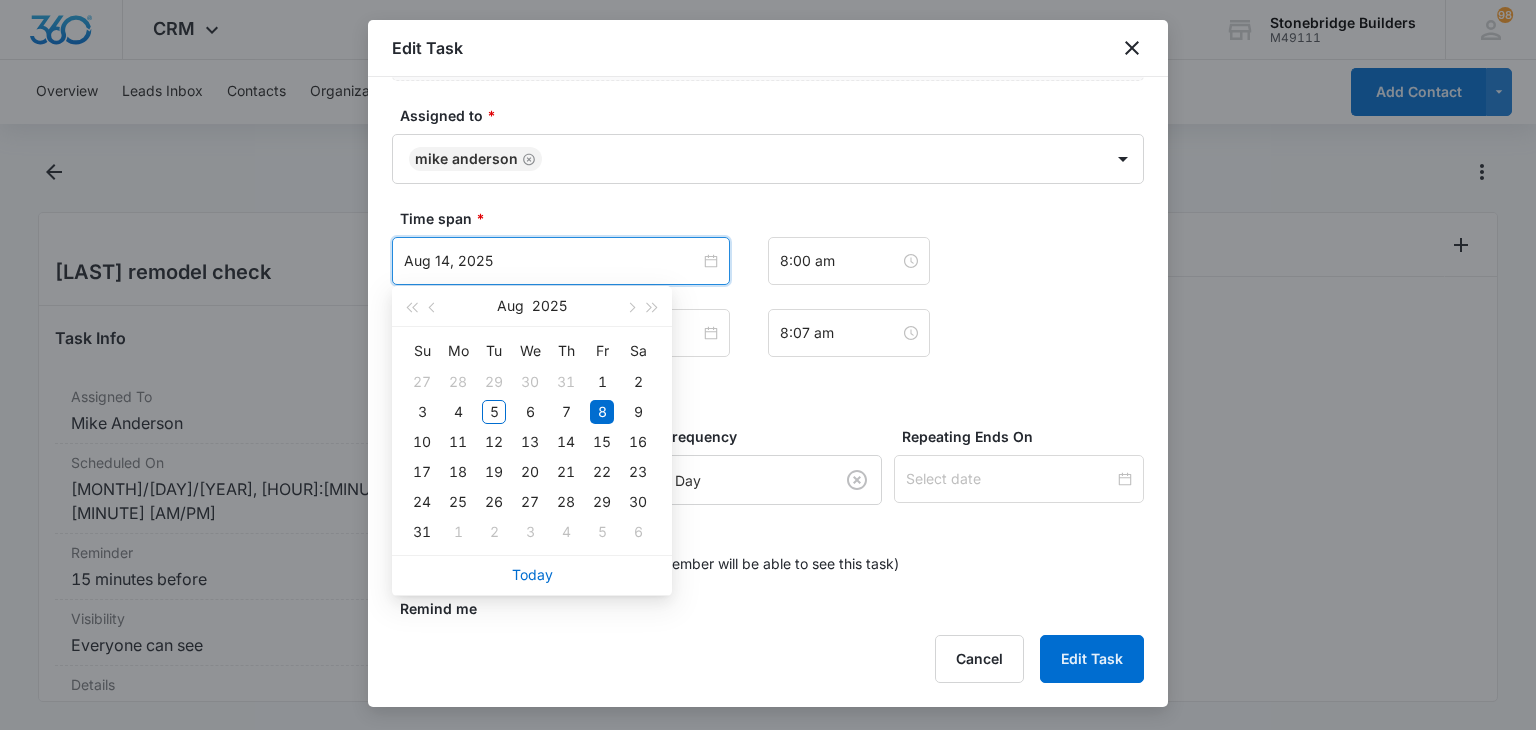 type on "Aug 8, 2025" 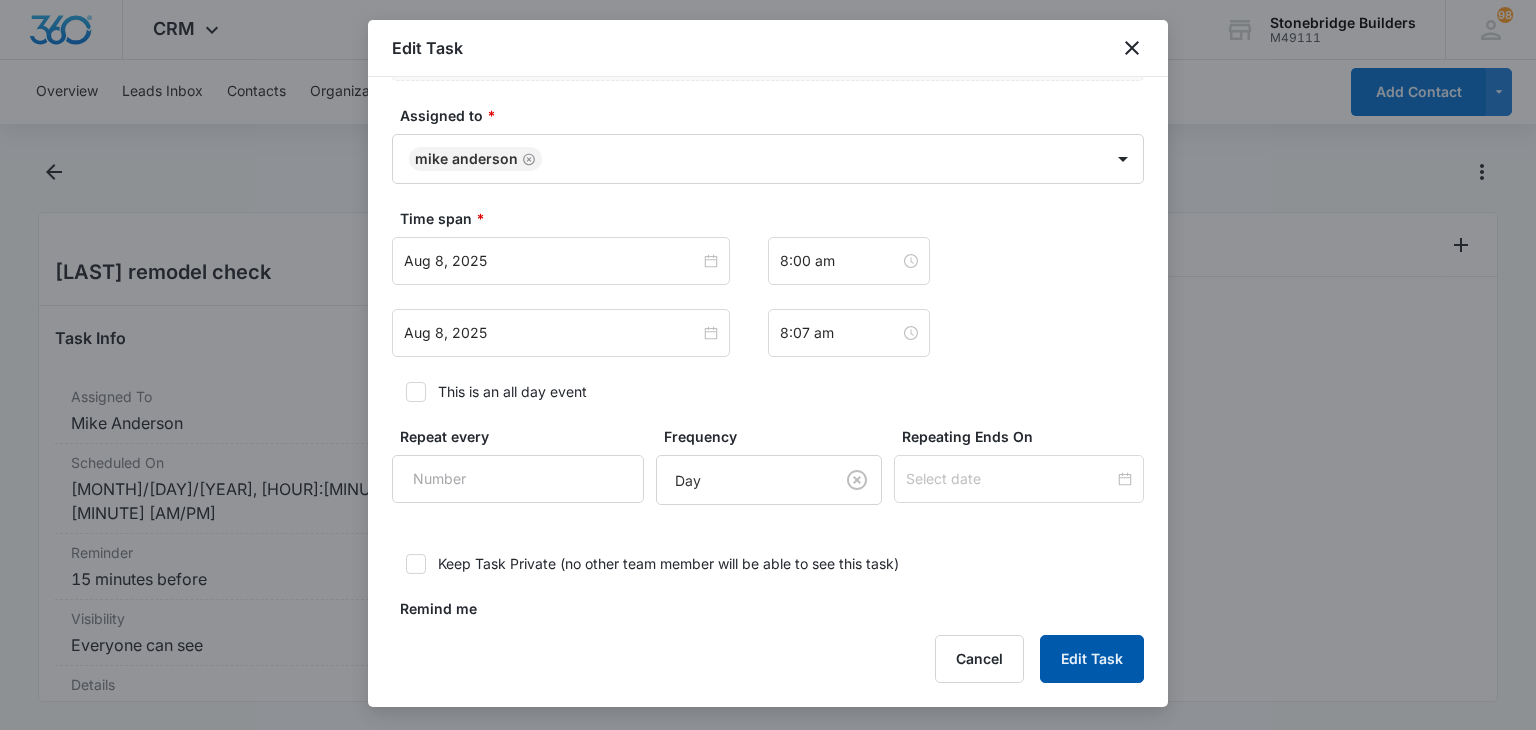 click on "Edit Task" at bounding box center (1092, 659) 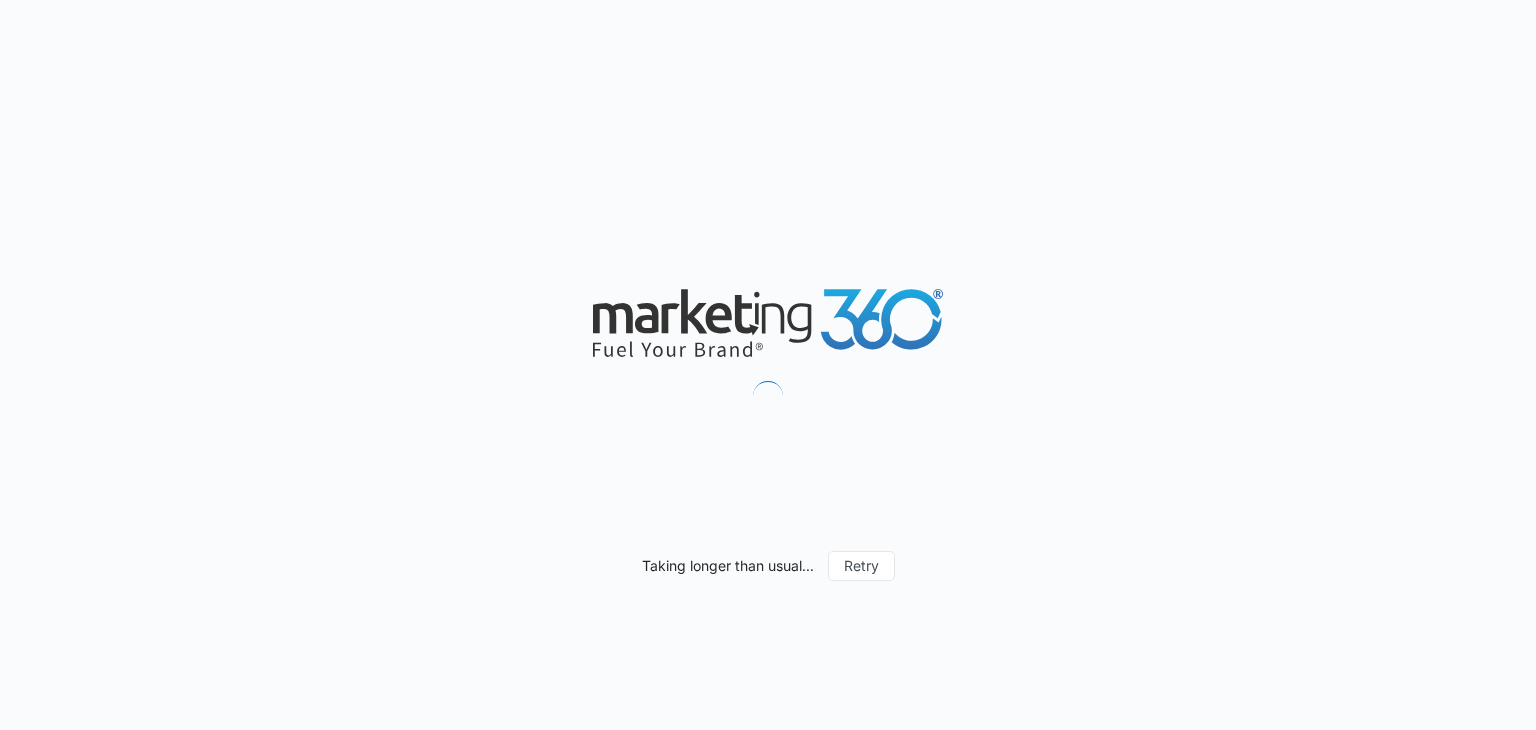 scroll, scrollTop: 0, scrollLeft: 0, axis: both 